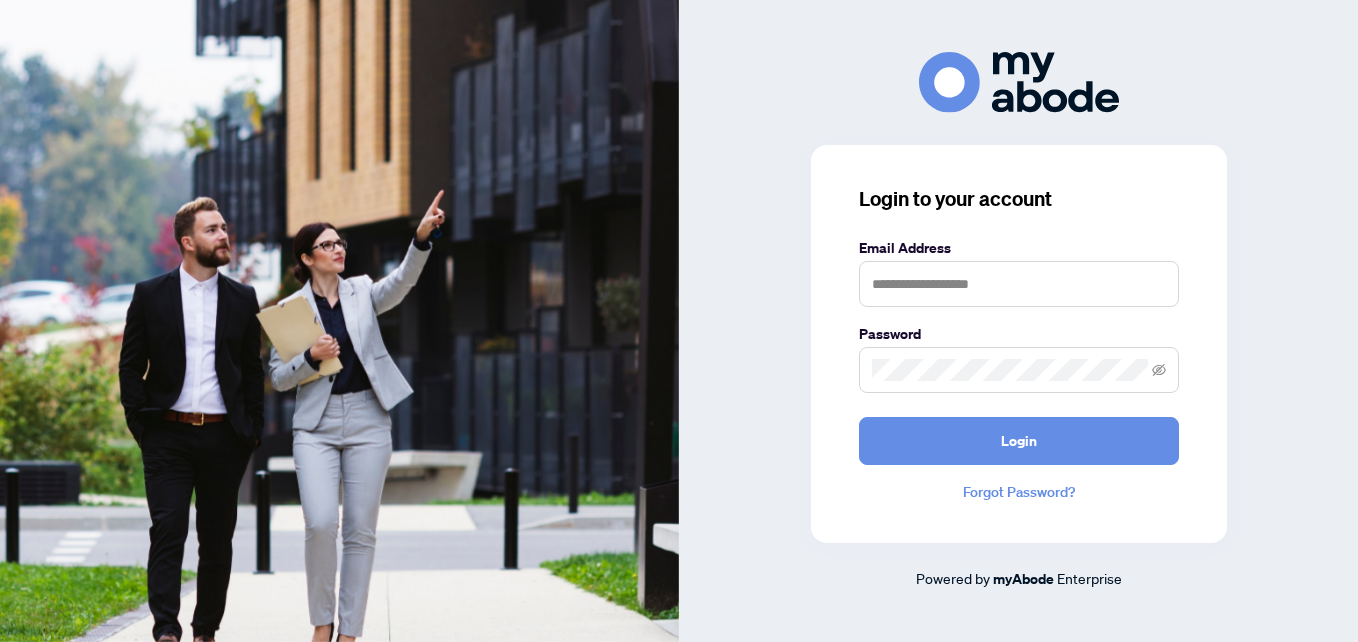 scroll, scrollTop: 0, scrollLeft: 0, axis: both 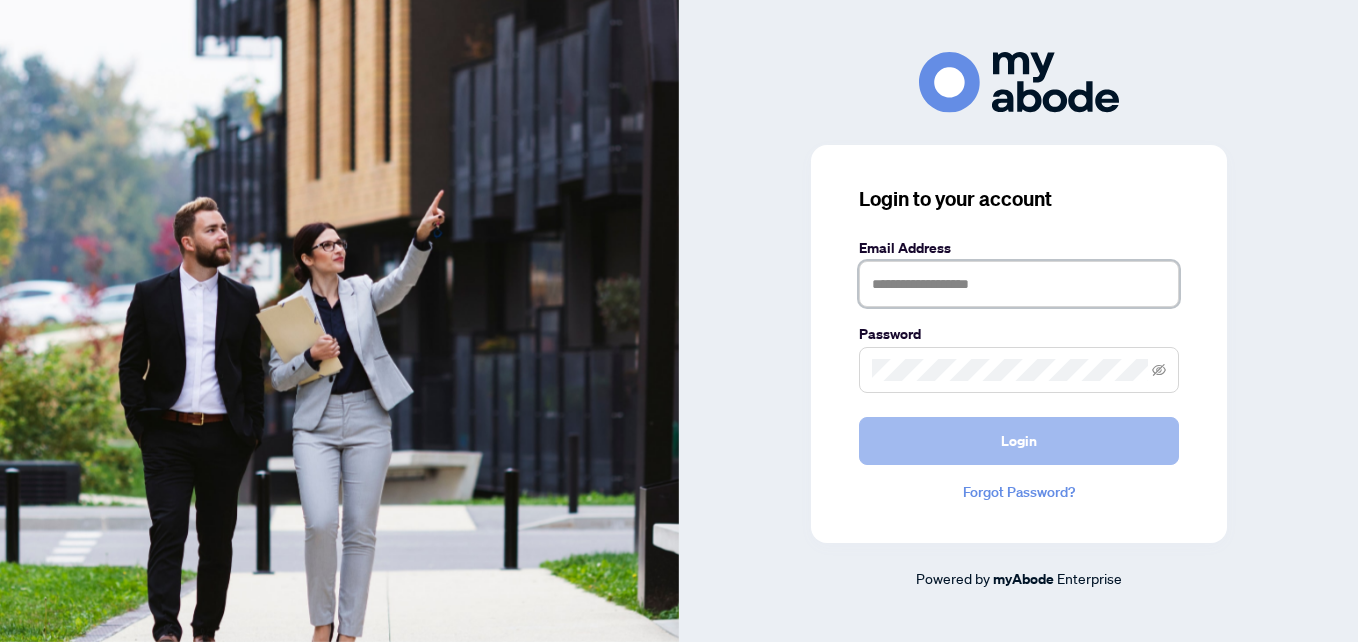 type on "**********" 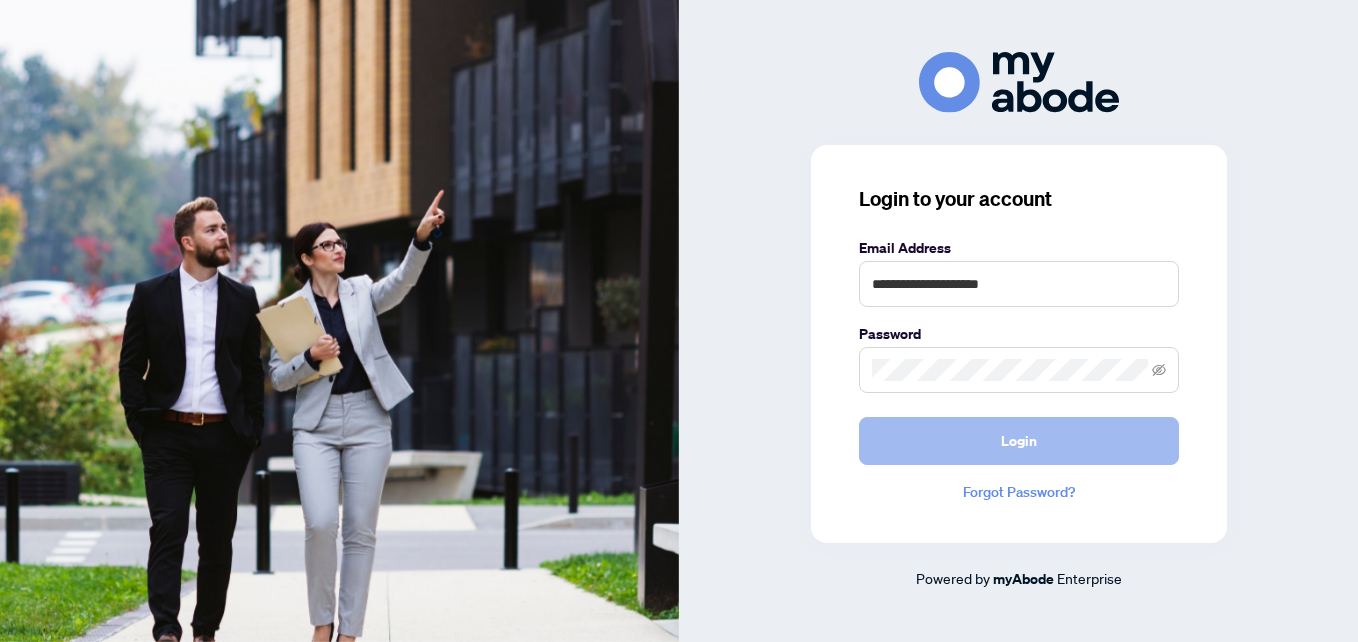 click on "Login" at bounding box center (1019, 441) 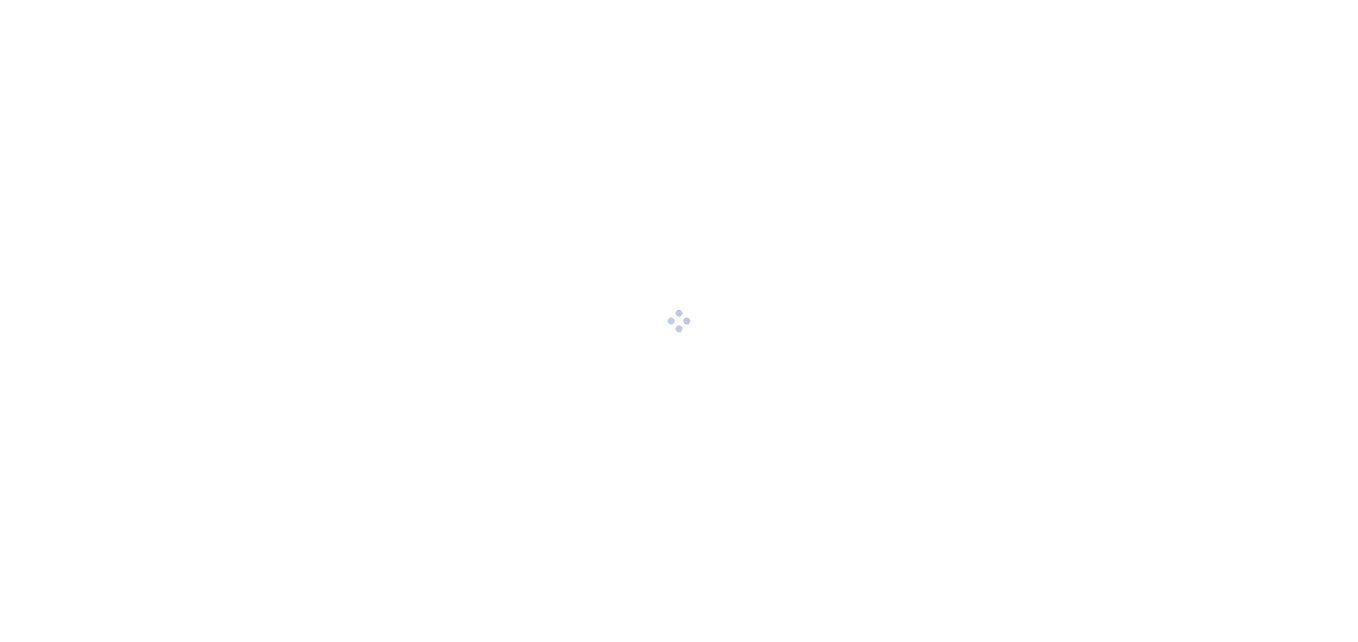 scroll, scrollTop: 0, scrollLeft: 0, axis: both 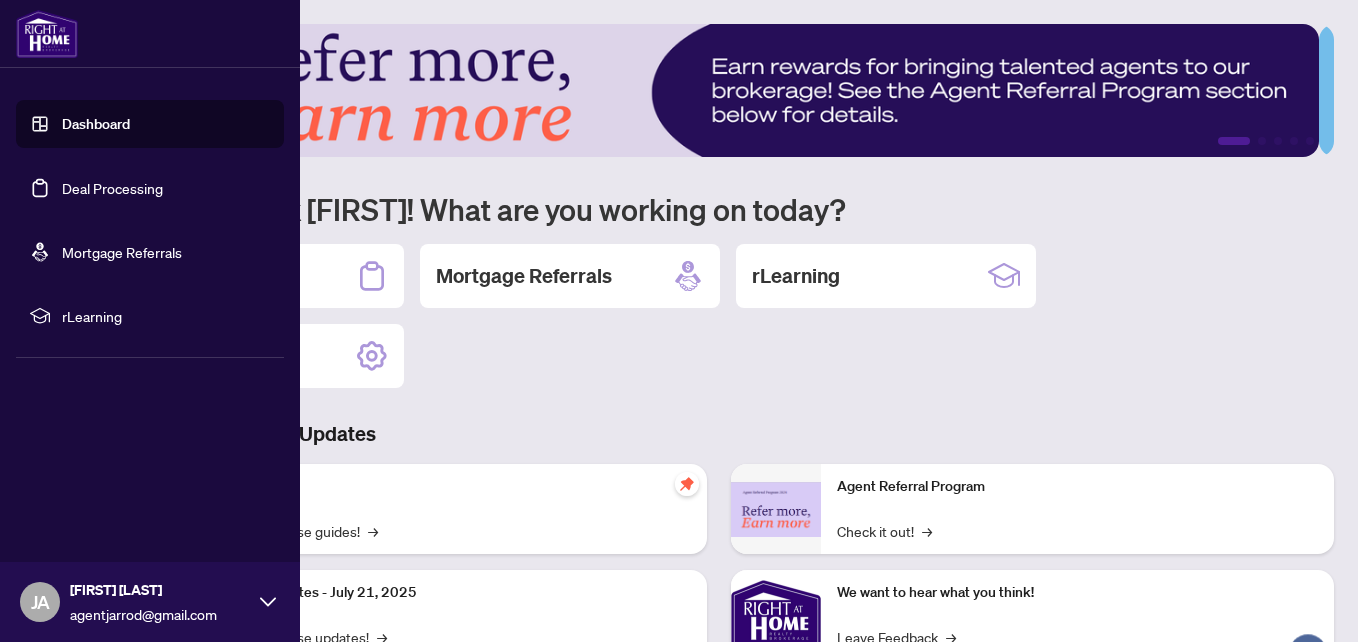 click on "Deal Processing" at bounding box center (112, 188) 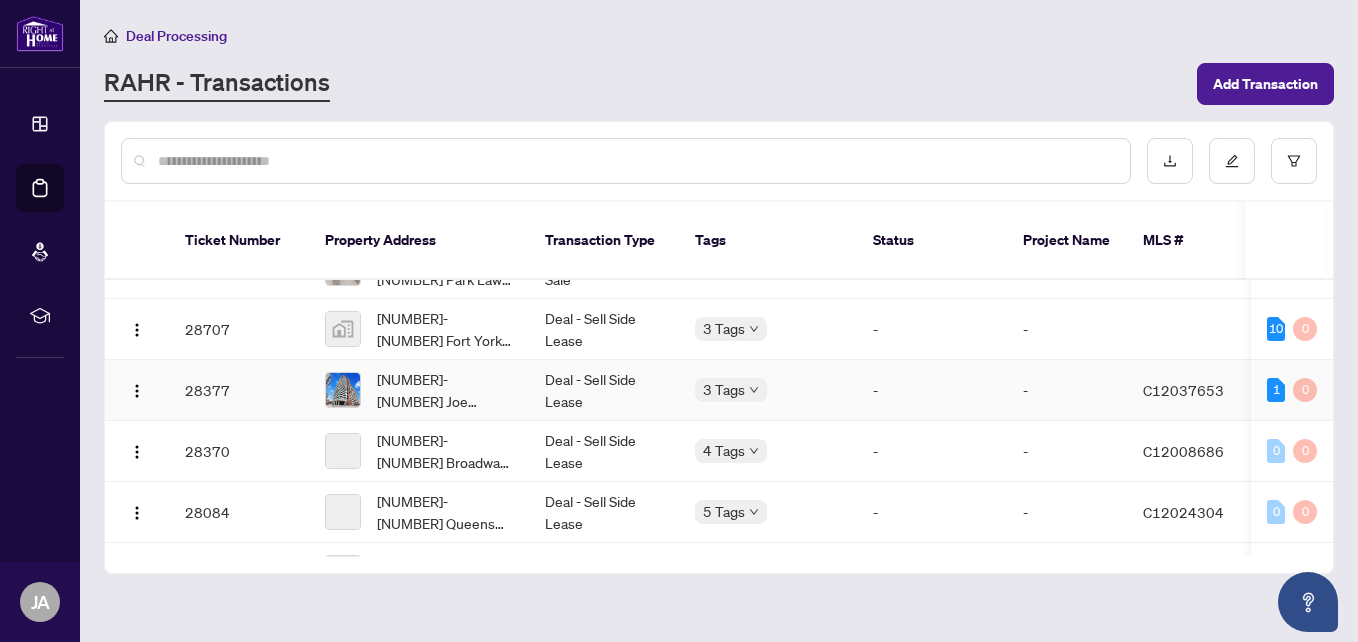 scroll, scrollTop: 2023, scrollLeft: 0, axis: vertical 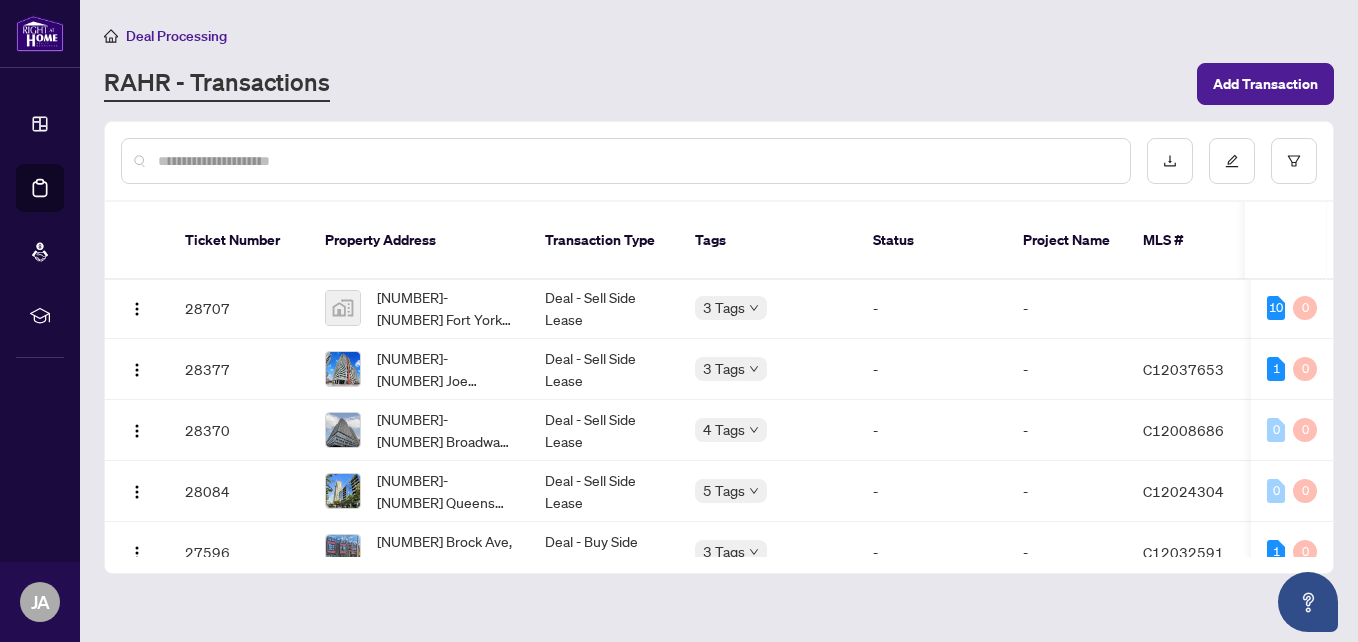 click at bounding box center (636, 161) 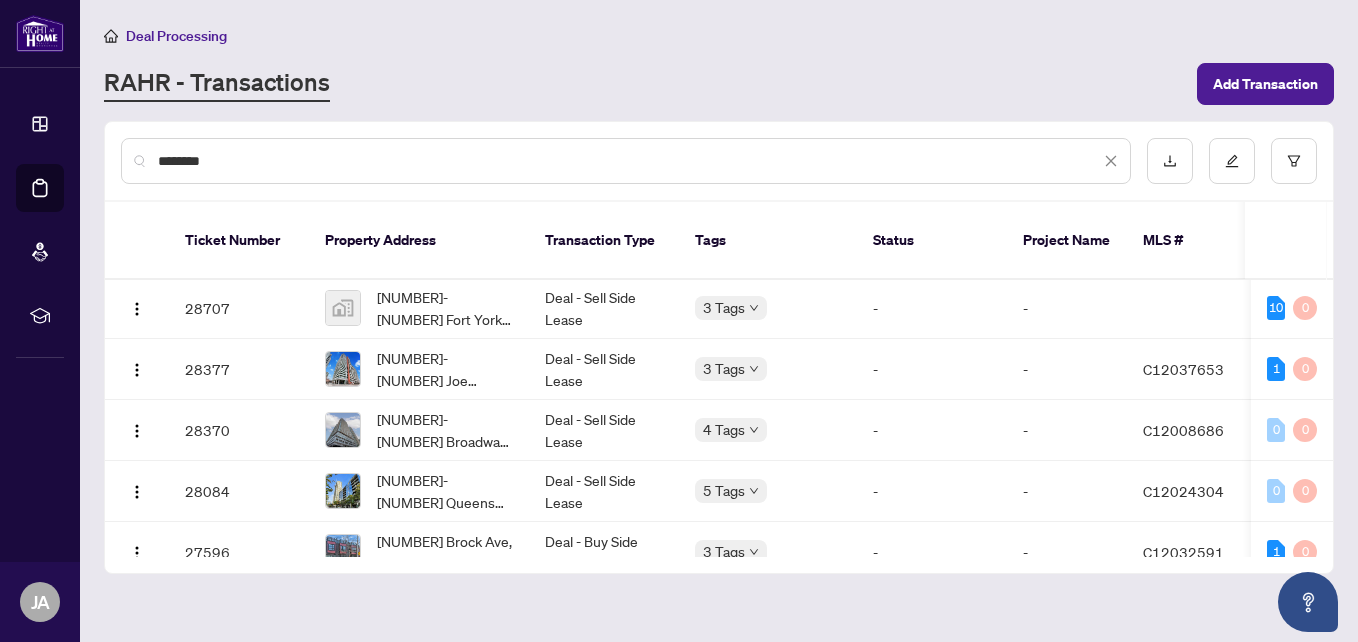 type on "********" 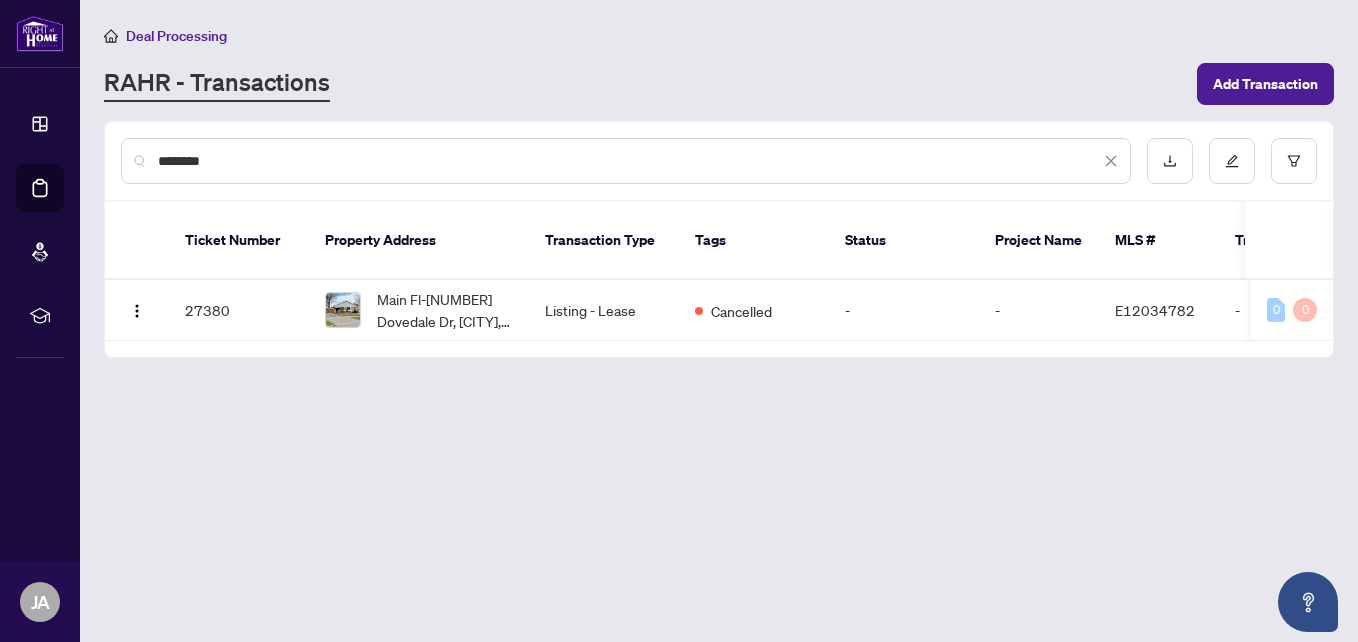 scroll, scrollTop: 0, scrollLeft: 0, axis: both 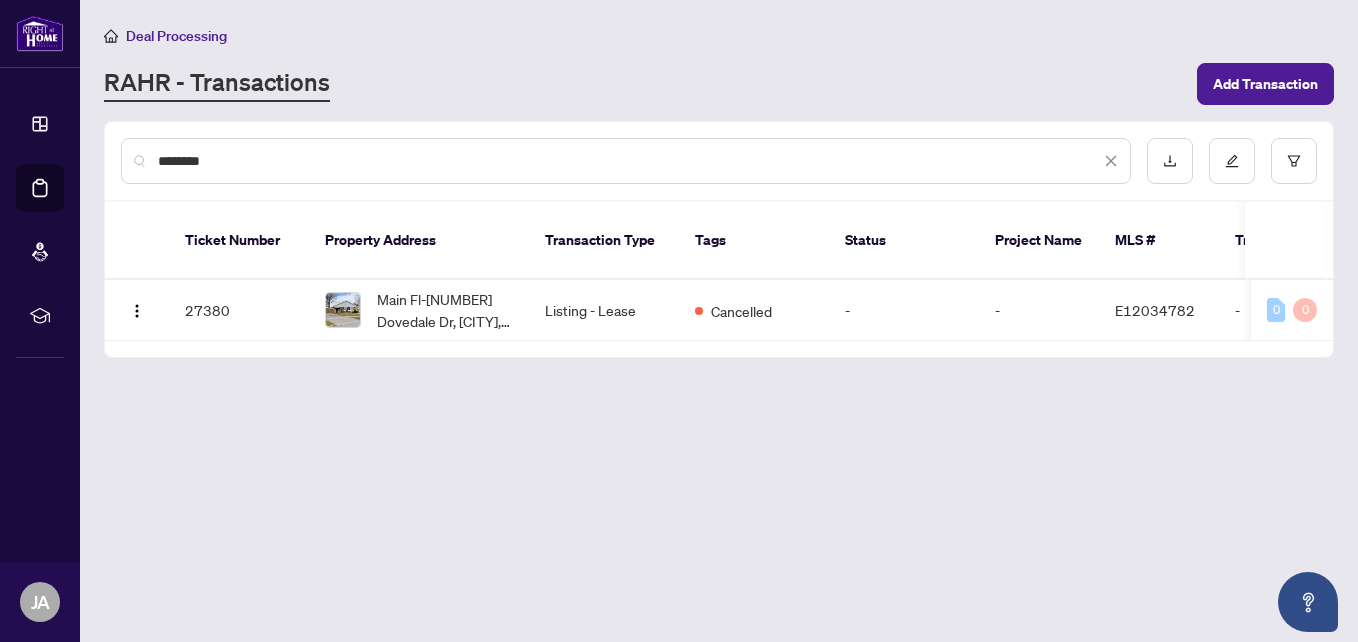 drag, startPoint x: 251, startPoint y: 161, endPoint x: 160, endPoint y: 133, distance: 95.2103 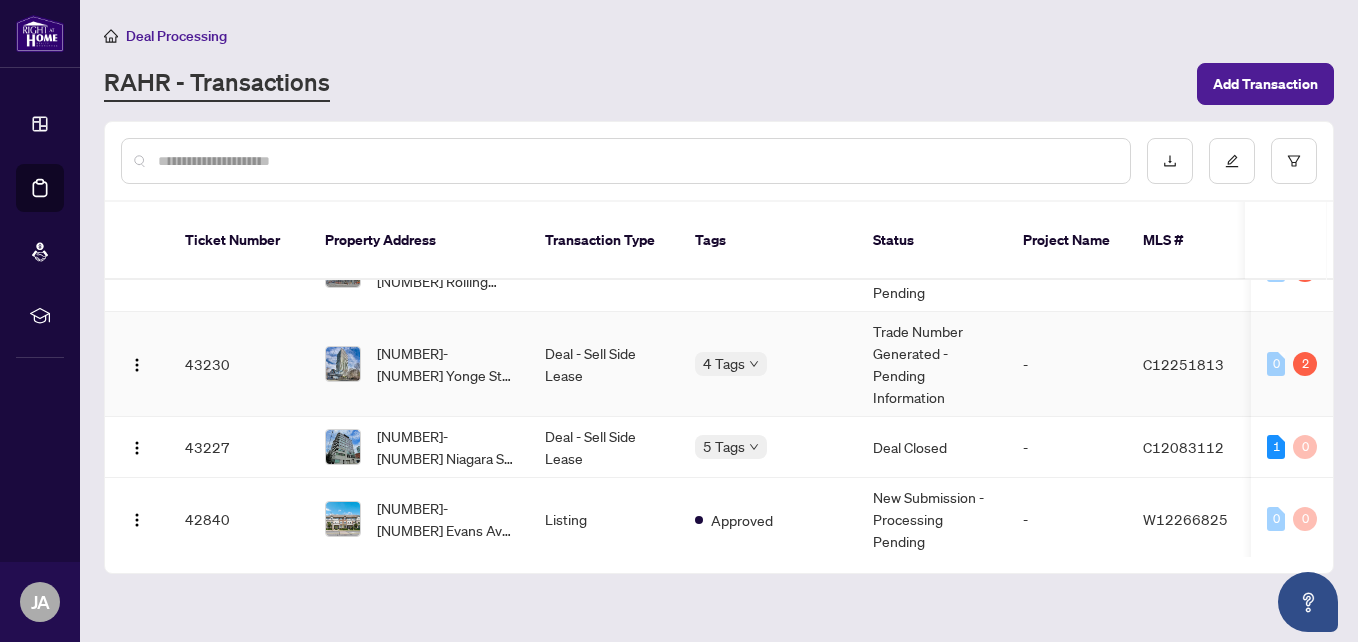 scroll, scrollTop: 200, scrollLeft: 0, axis: vertical 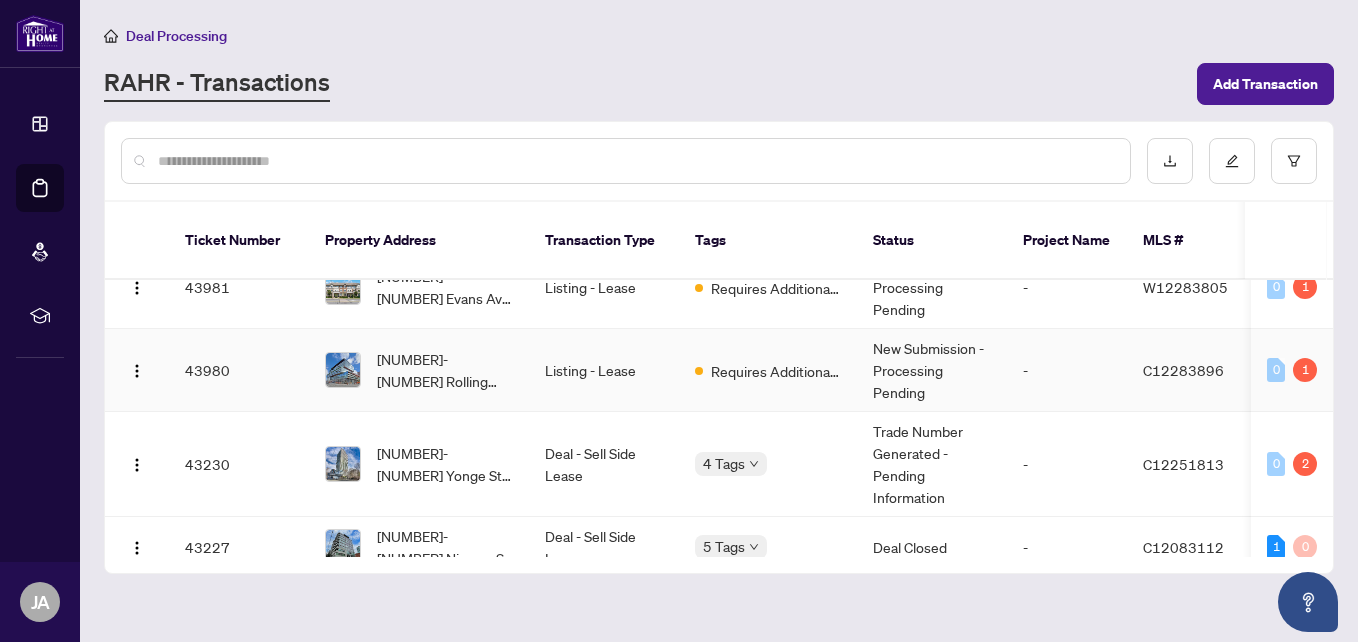 type 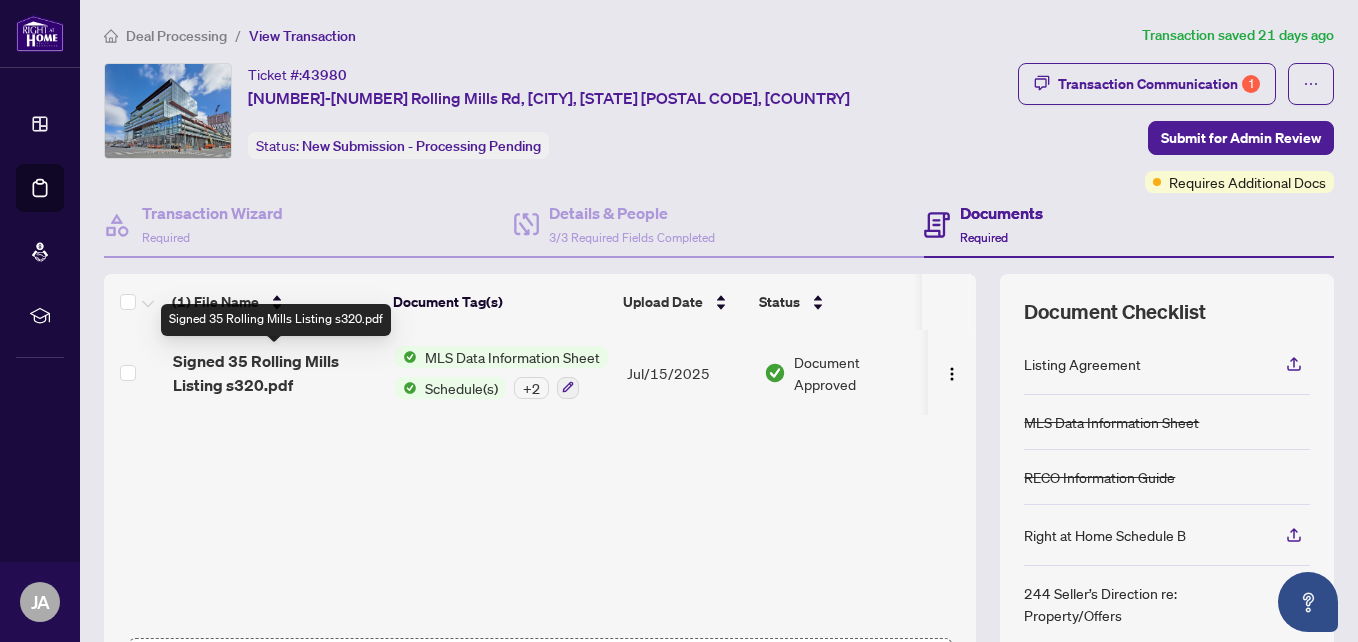 click on "Signed 35 Rolling Mills Listing s320.pdf" at bounding box center [276, 373] 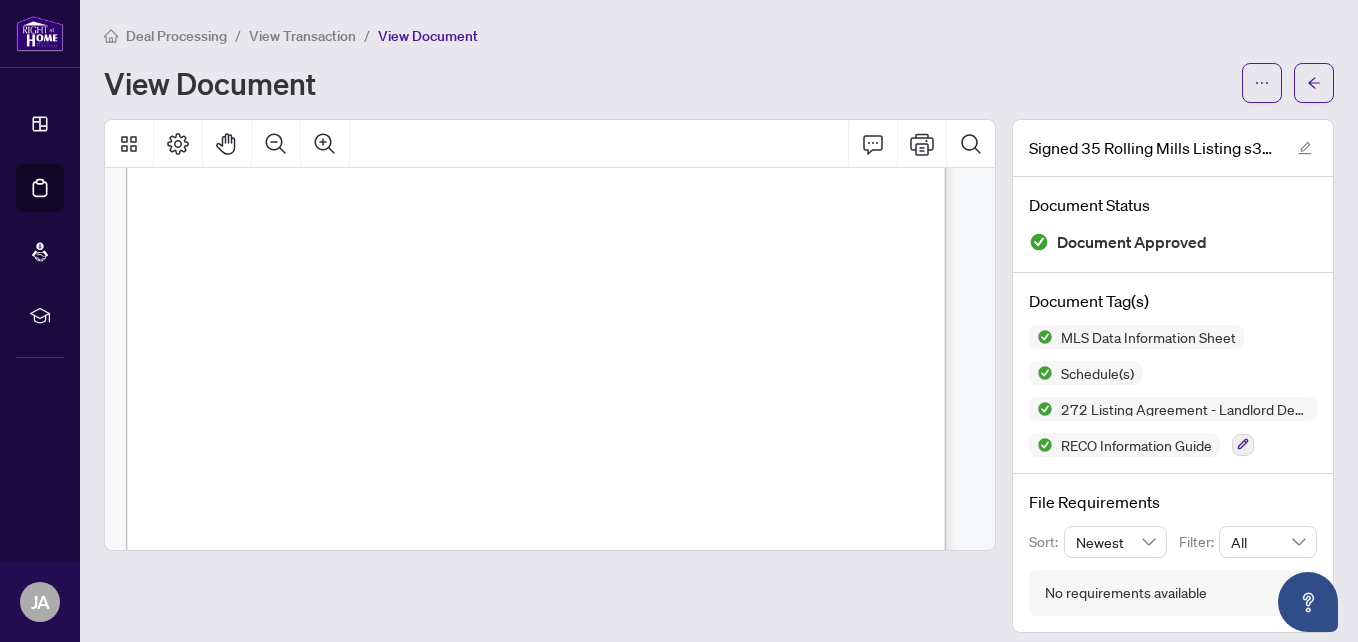 scroll, scrollTop: 0, scrollLeft: 0, axis: both 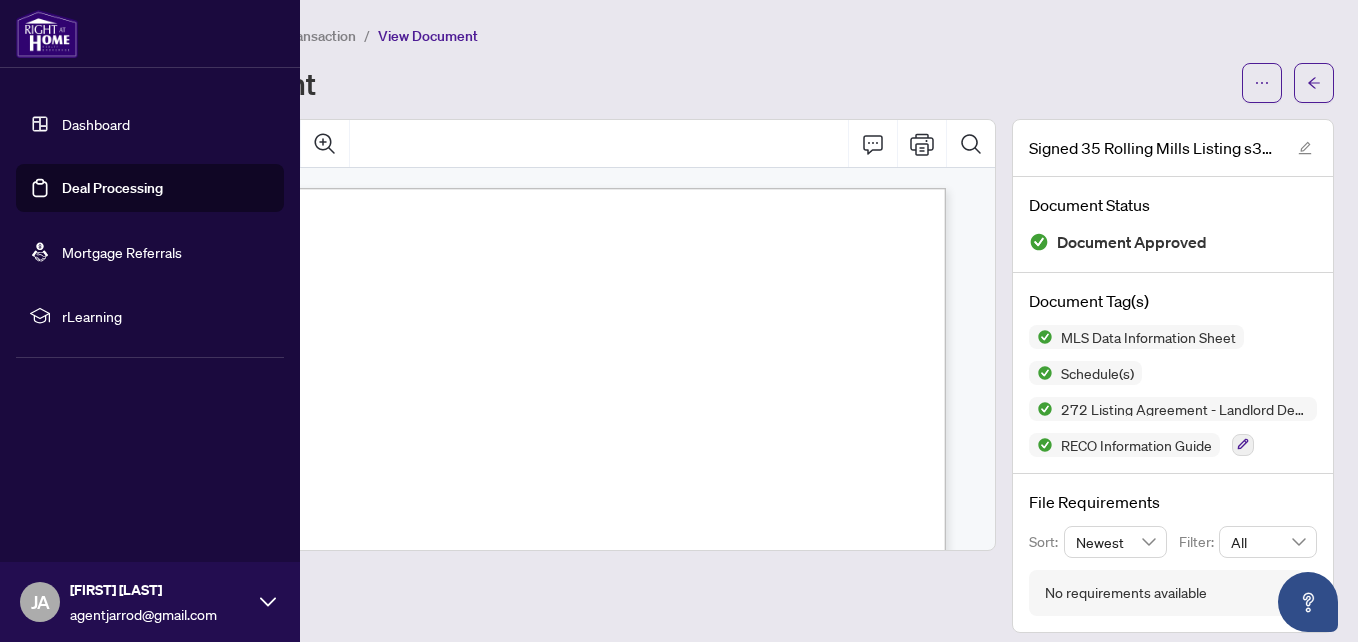 drag, startPoint x: 54, startPoint y: 185, endPoint x: 68, endPoint y: 184, distance: 14.035668 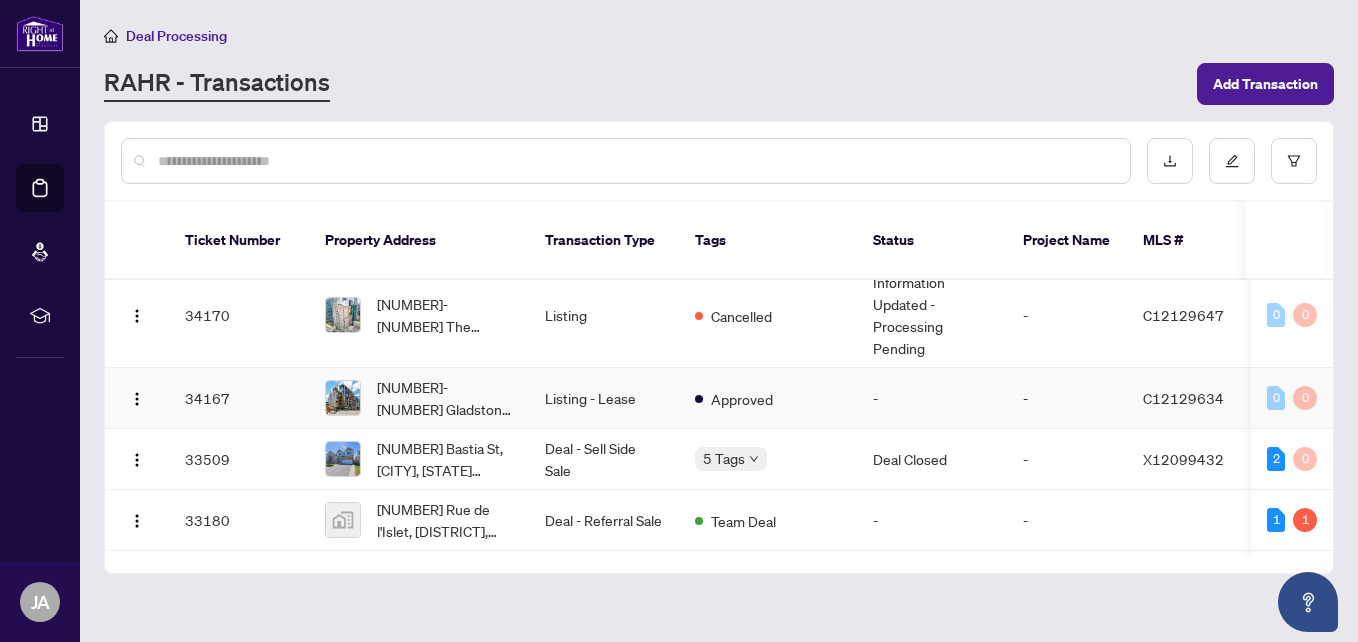 scroll, scrollTop: 1423, scrollLeft: 0, axis: vertical 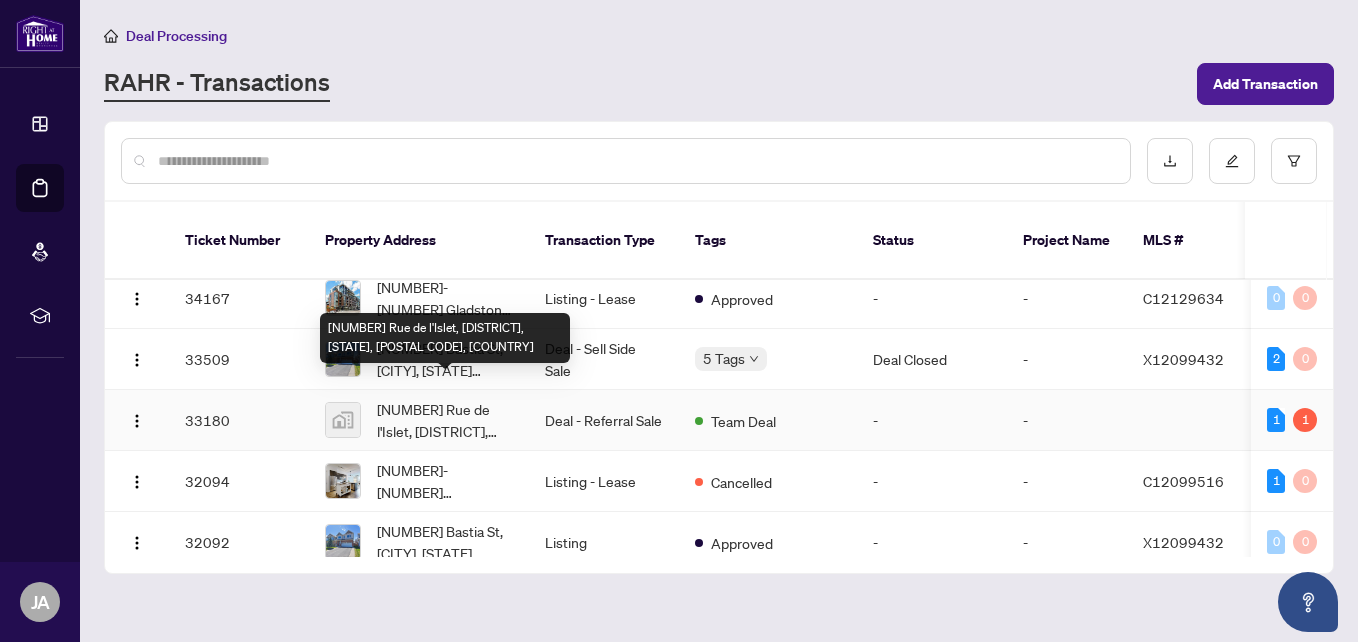 click on "[NUMBER] [STREET], [CITY], [STATE] [POSTAL_CODE], [COUNTRY]" at bounding box center [445, 420] 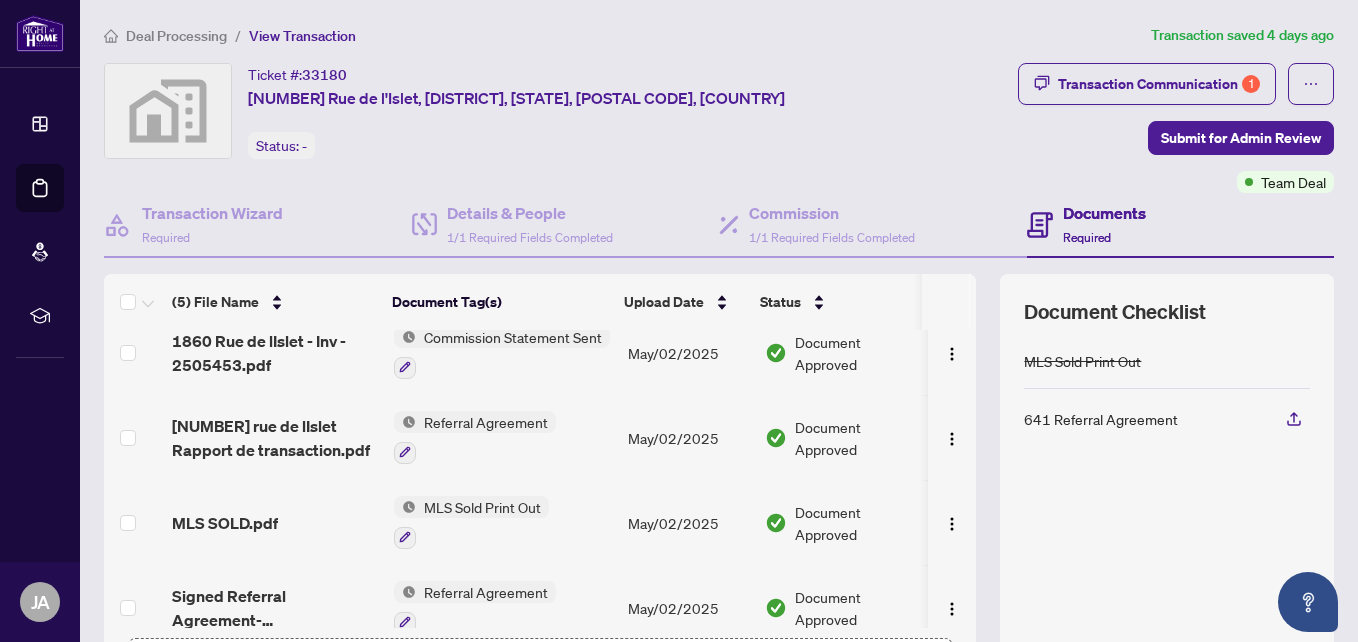 scroll, scrollTop: 127, scrollLeft: 0, axis: vertical 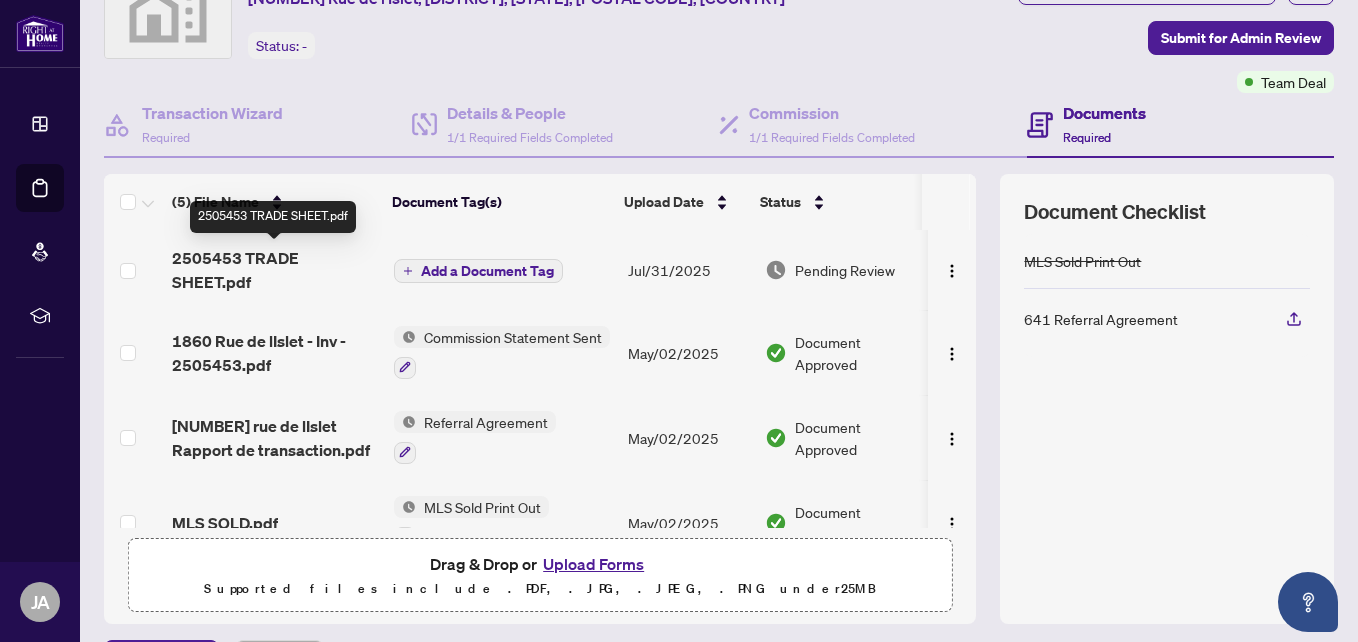 click on "2505453 TRADE SHEET.pdf" at bounding box center [275, 270] 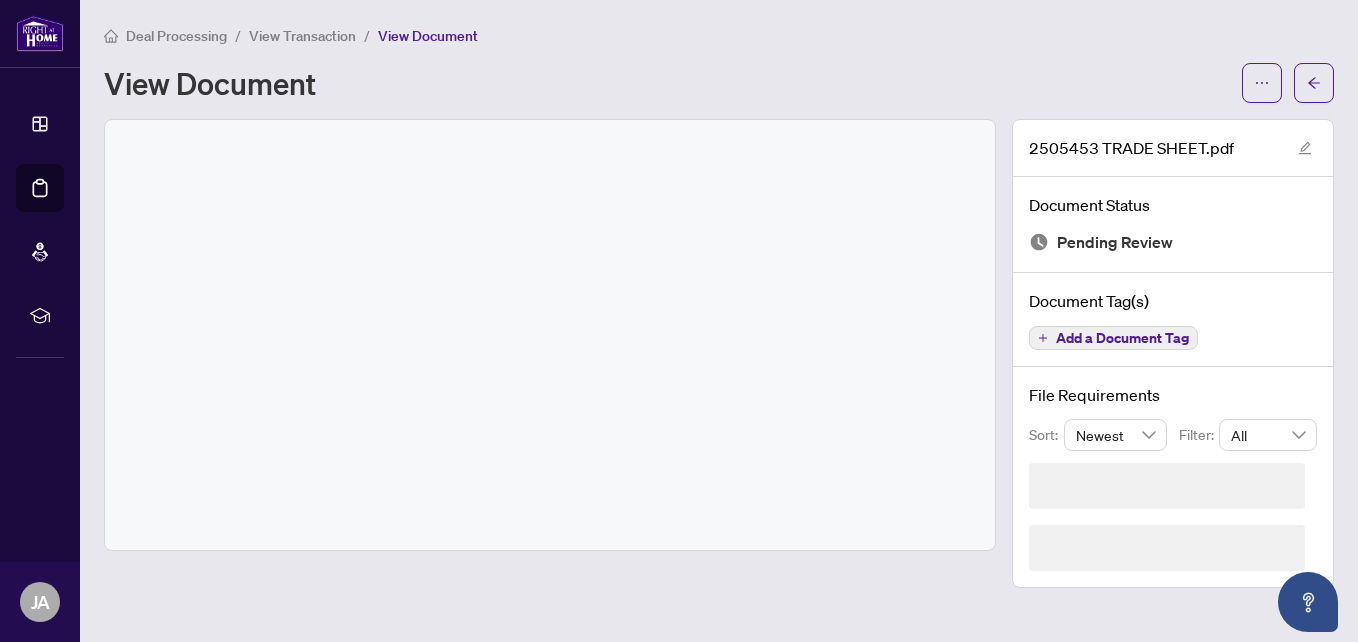 scroll, scrollTop: 0, scrollLeft: 0, axis: both 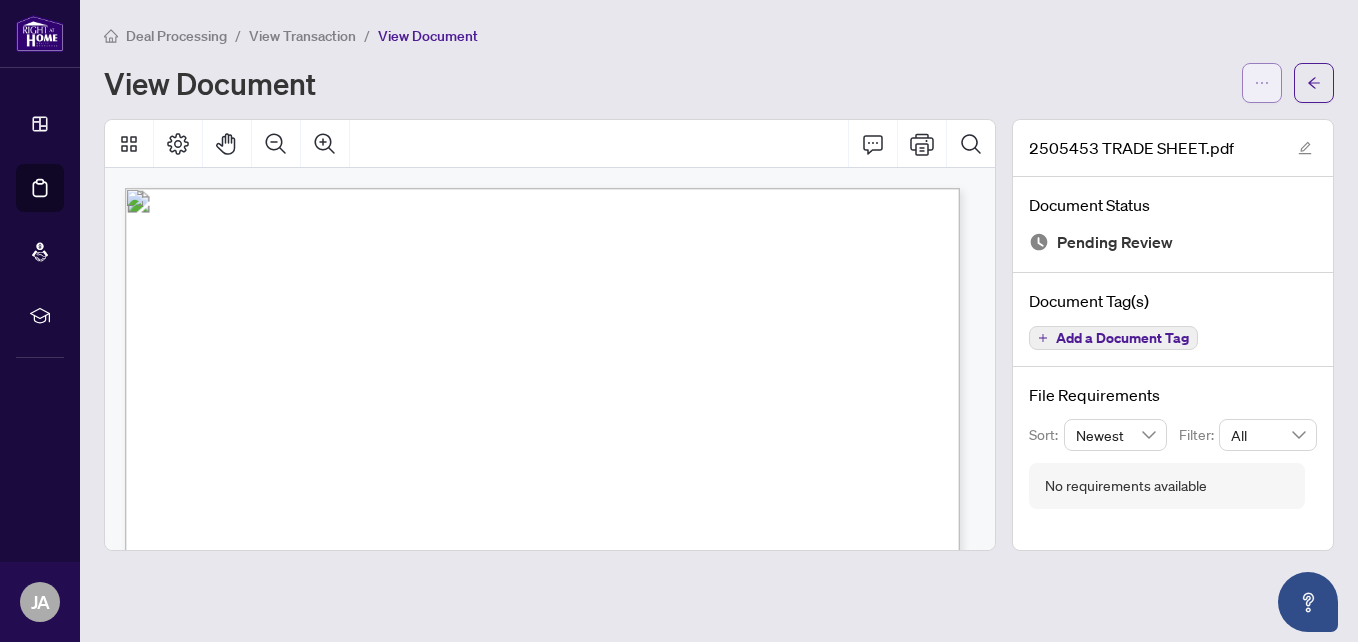 click 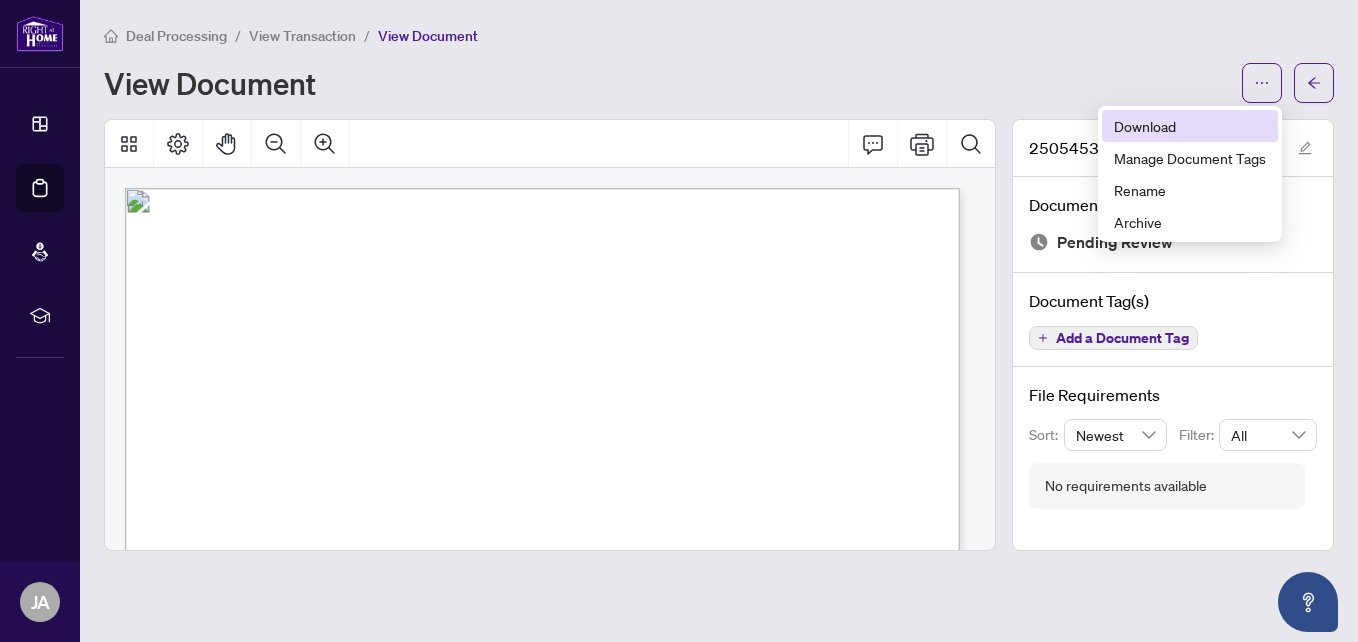 click on "Download" at bounding box center [1190, 126] 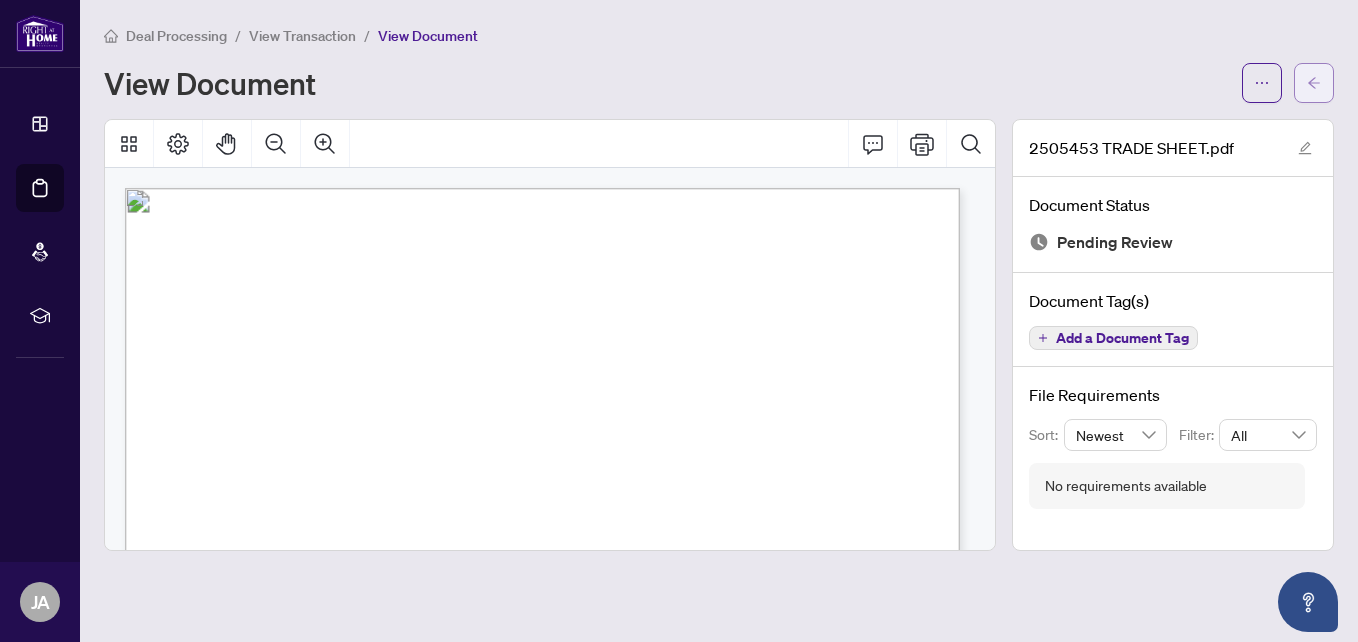 click 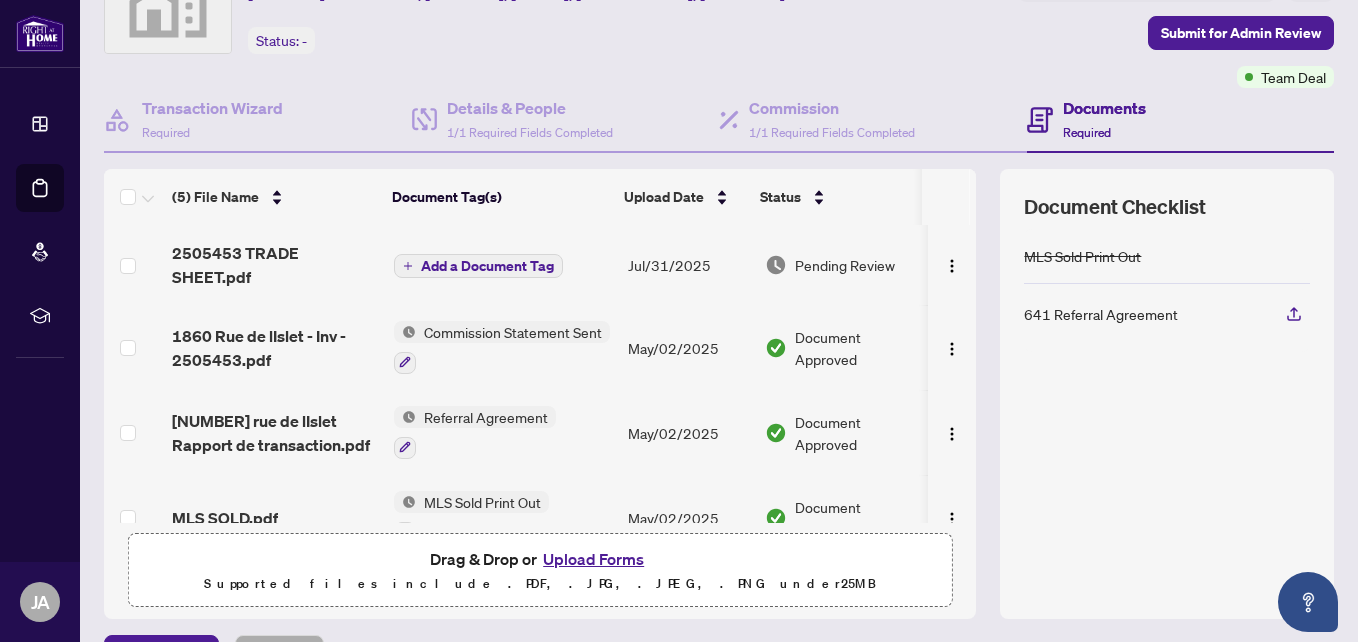 scroll, scrollTop: 233, scrollLeft: 0, axis: vertical 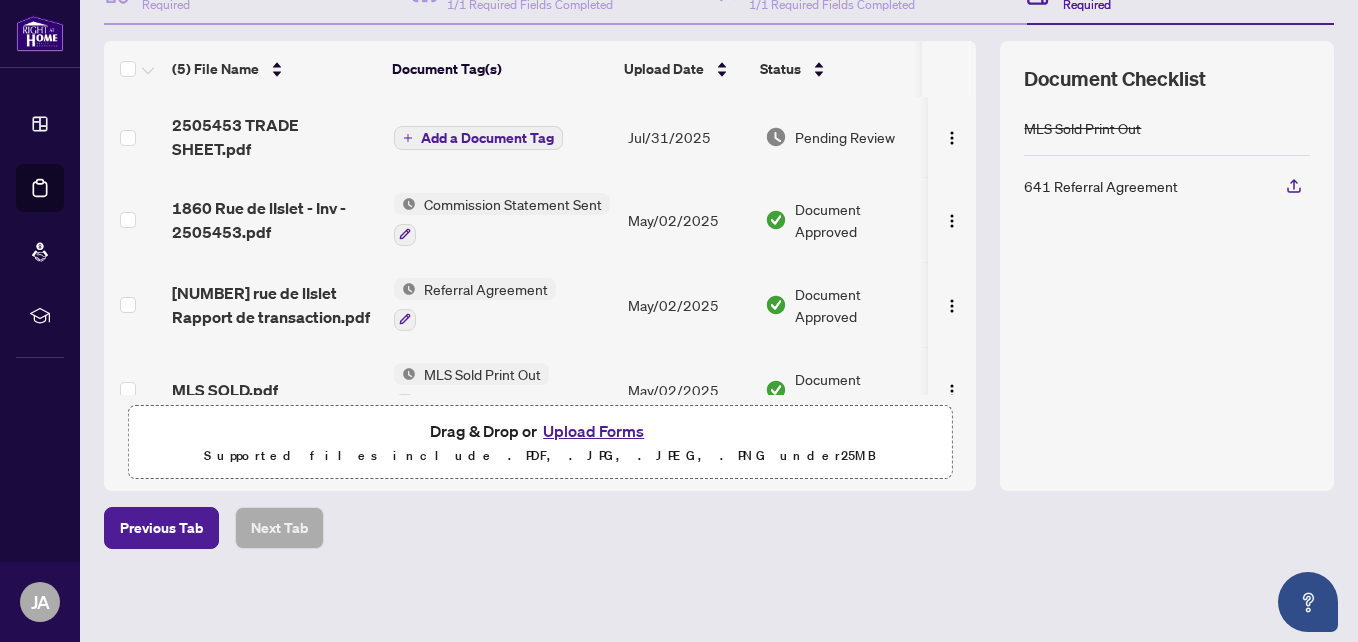 click on "Upload Forms" at bounding box center (593, 431) 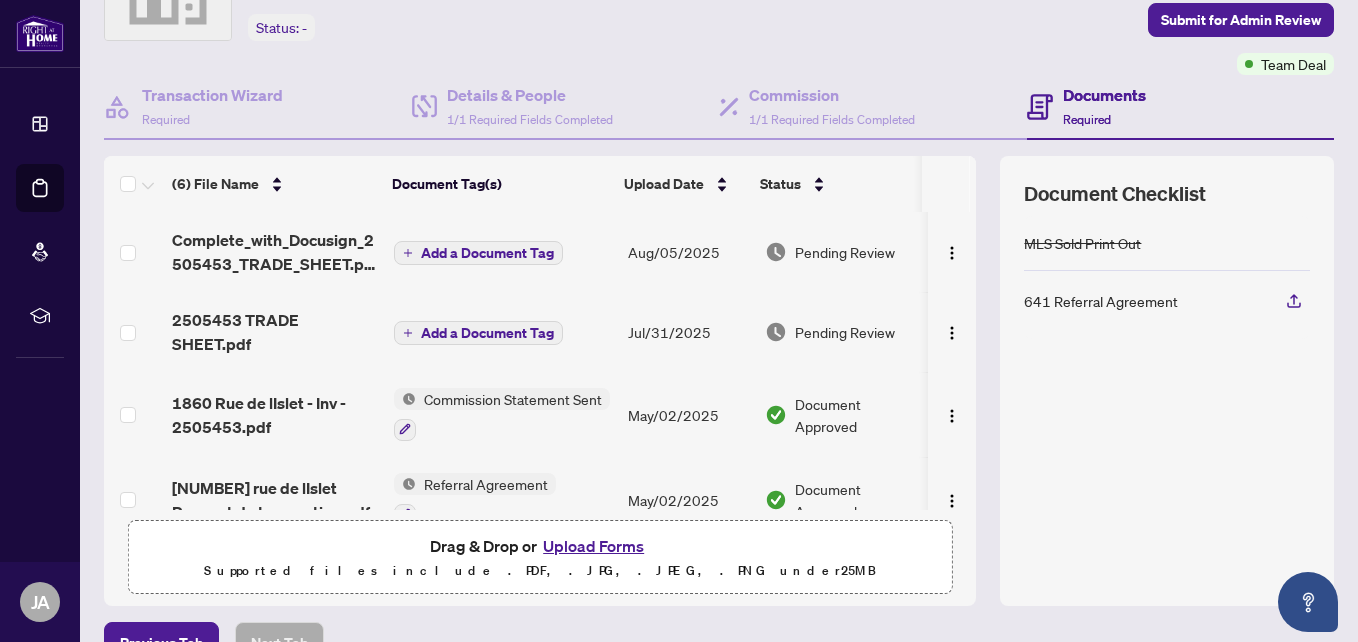 scroll, scrollTop: 0, scrollLeft: 0, axis: both 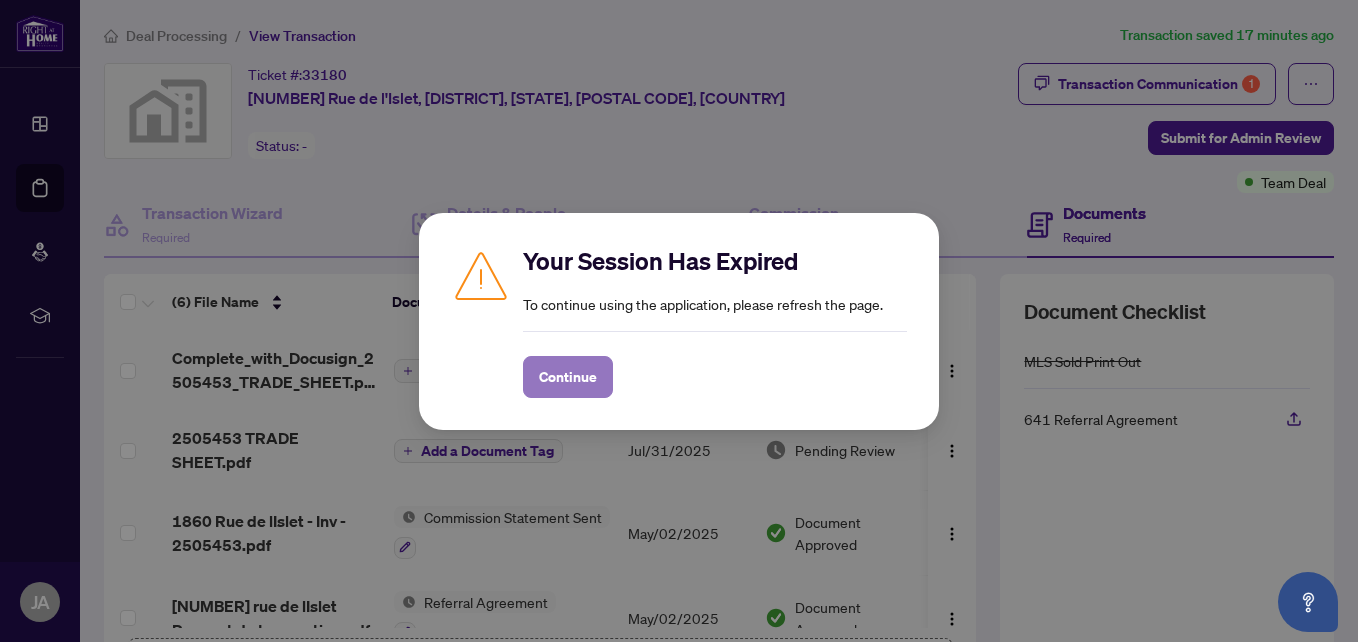 click on "Continue" at bounding box center [568, 377] 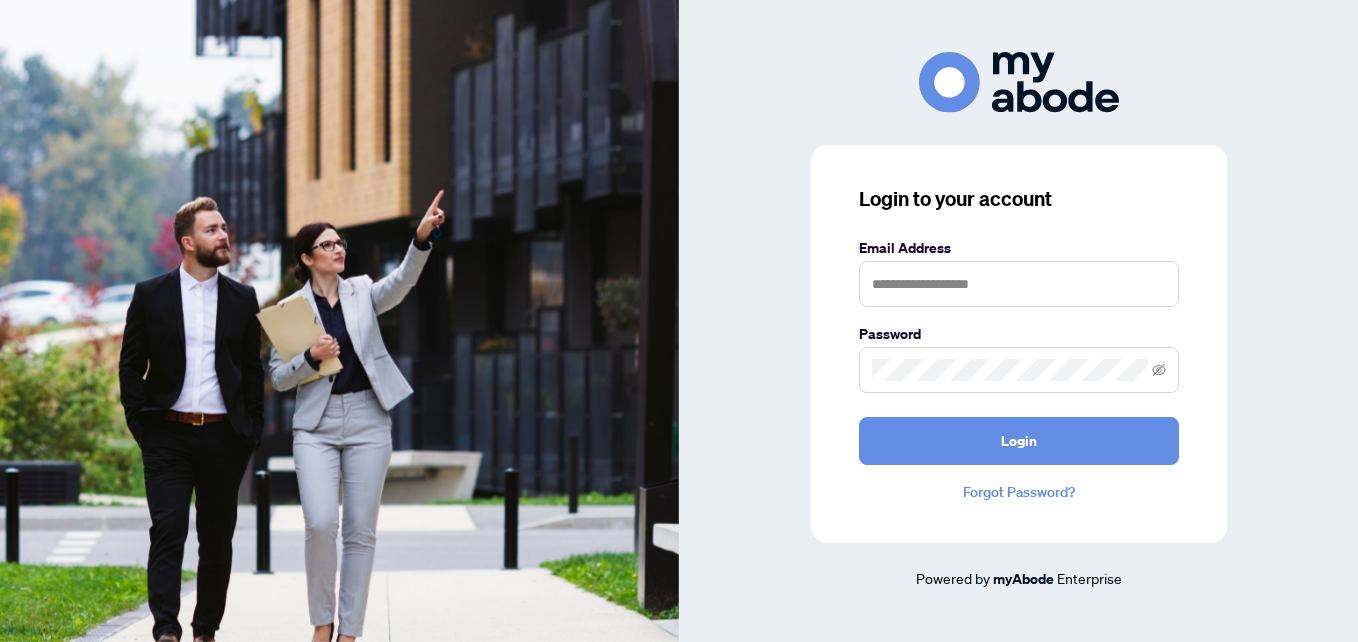 scroll, scrollTop: 0, scrollLeft: 0, axis: both 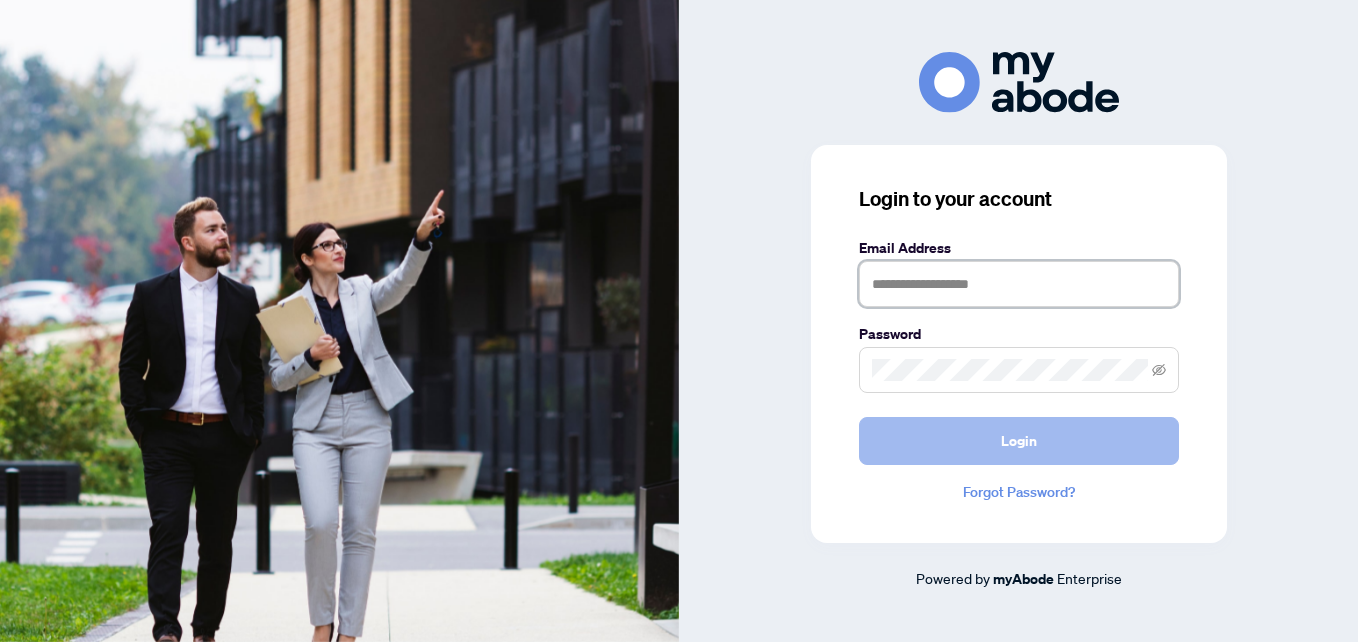 type on "**********" 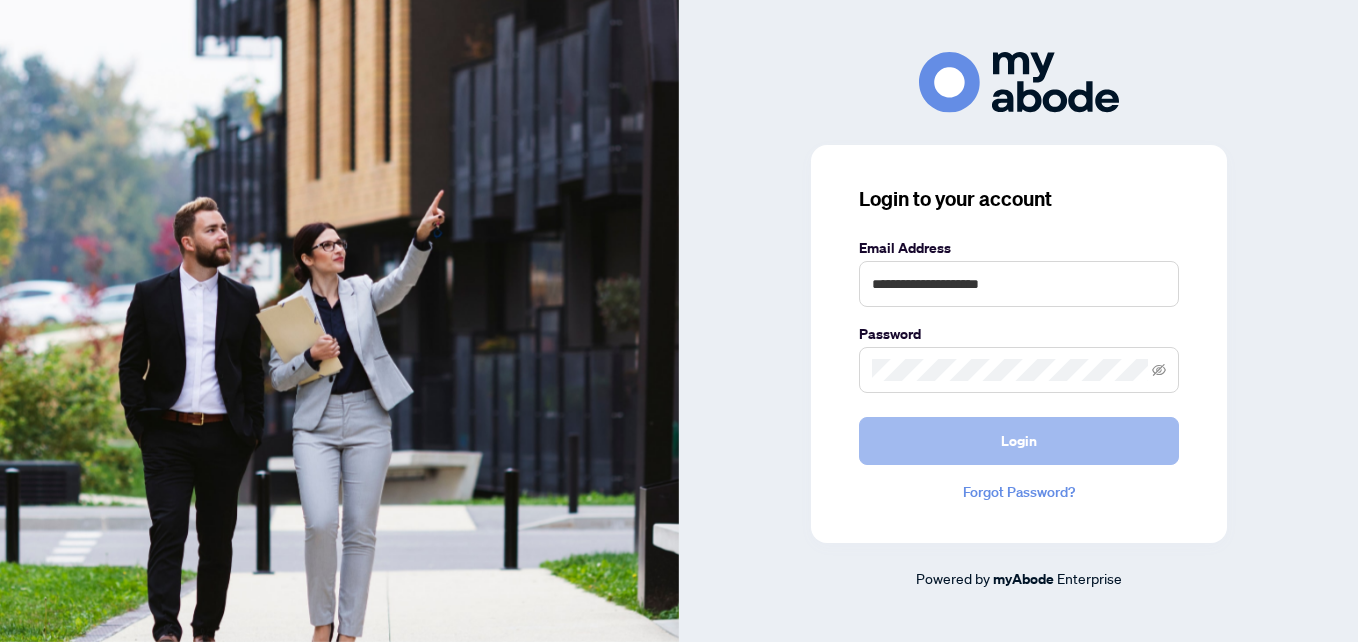 click on "Login" at bounding box center (1019, 441) 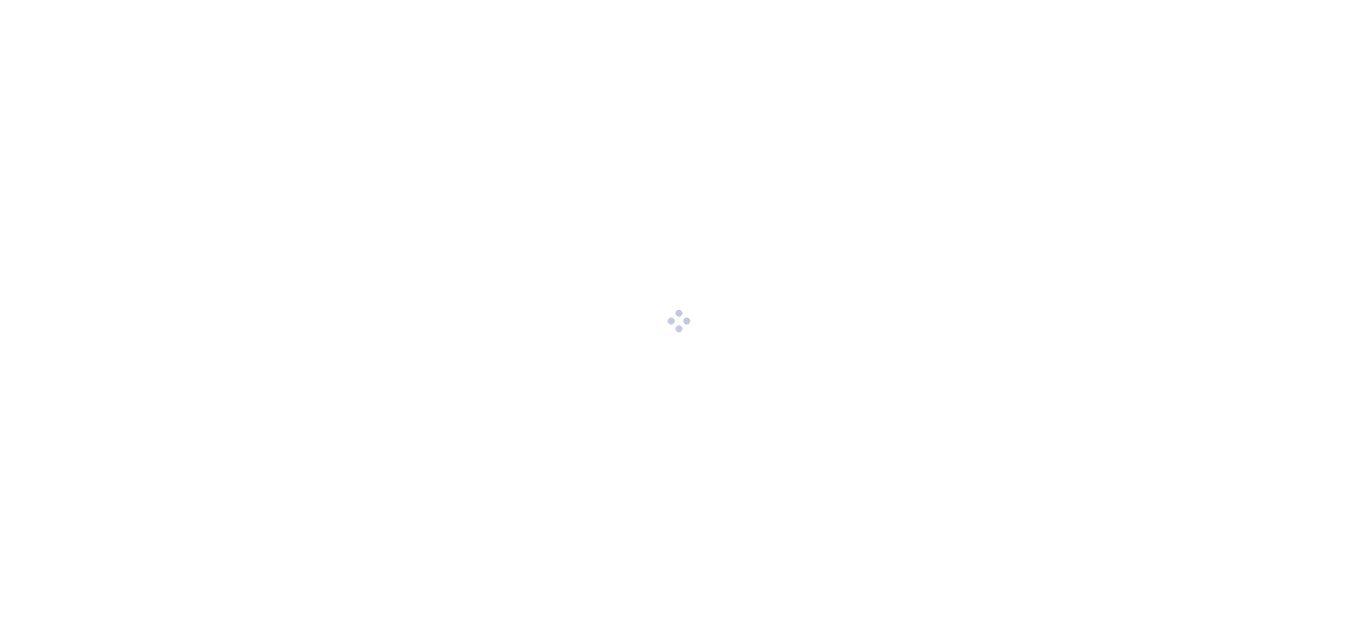 scroll, scrollTop: 0, scrollLeft: 0, axis: both 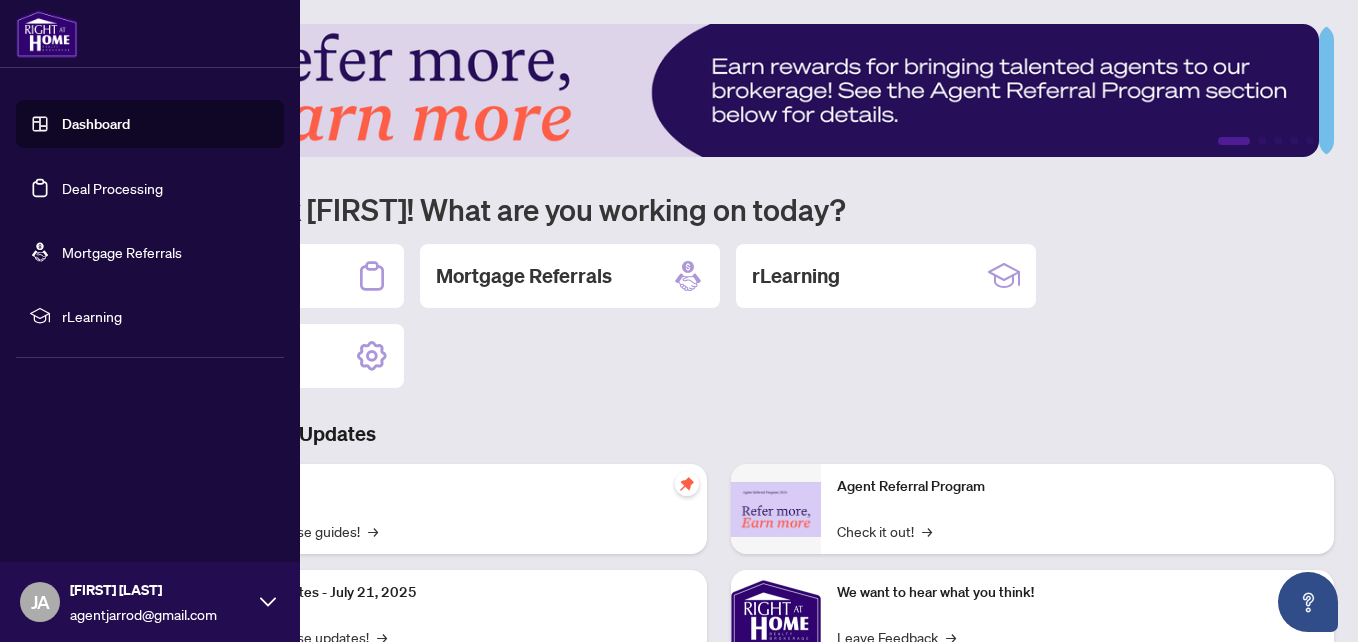 click on "Deal Processing" at bounding box center [112, 188] 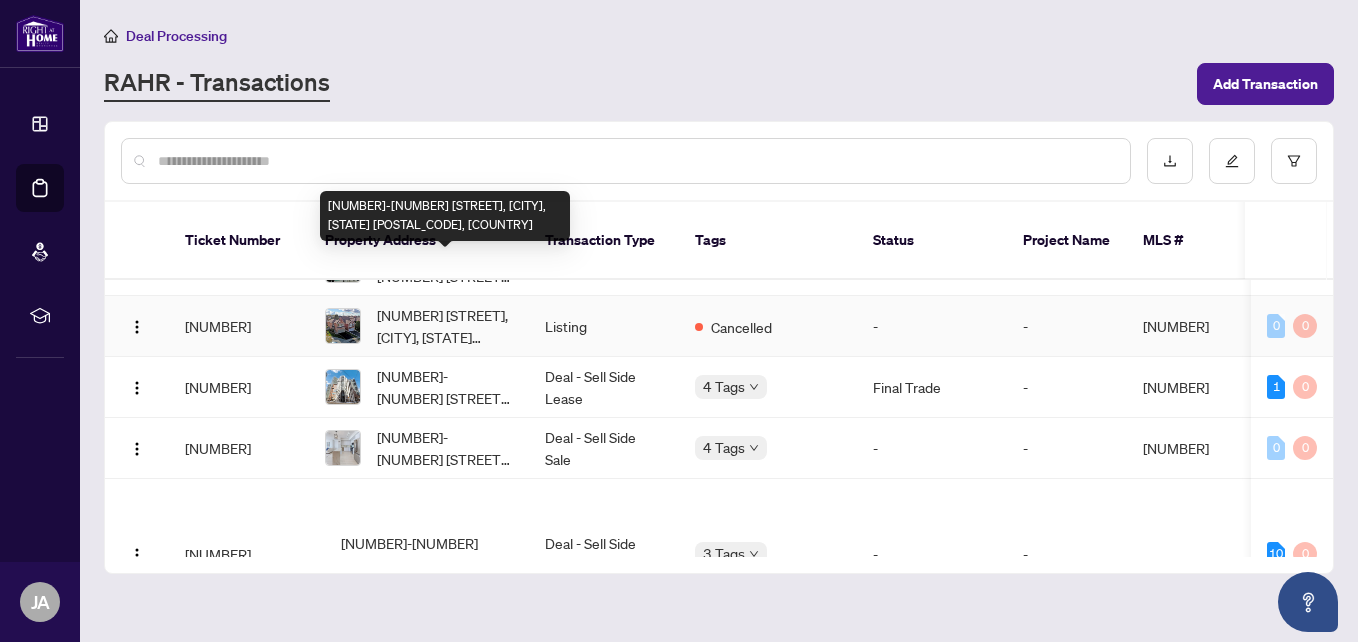 scroll, scrollTop: 1823, scrollLeft: 0, axis: vertical 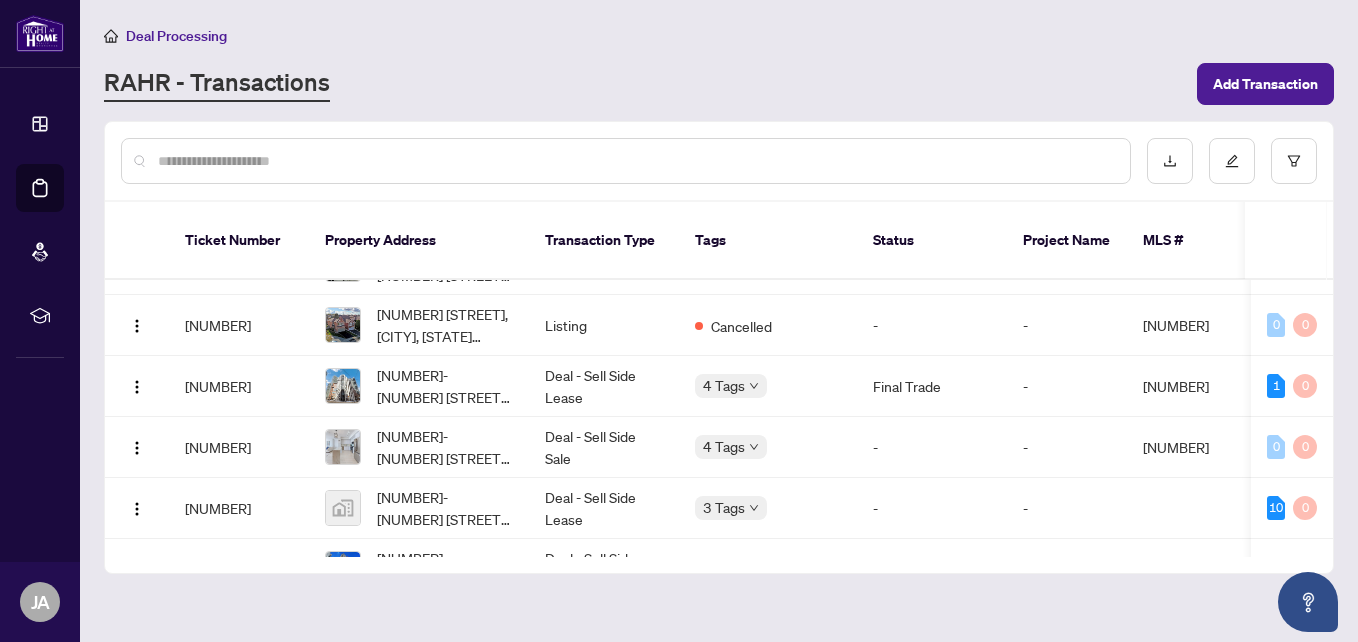 click at bounding box center [636, 161] 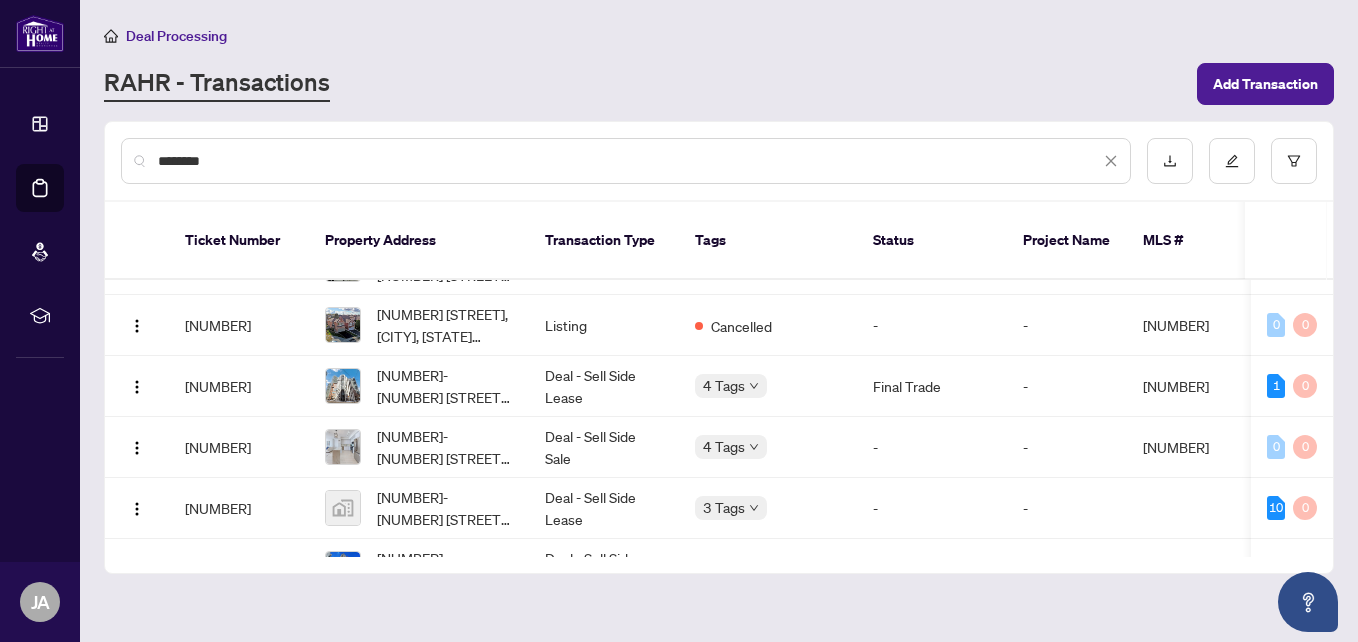 type on "********" 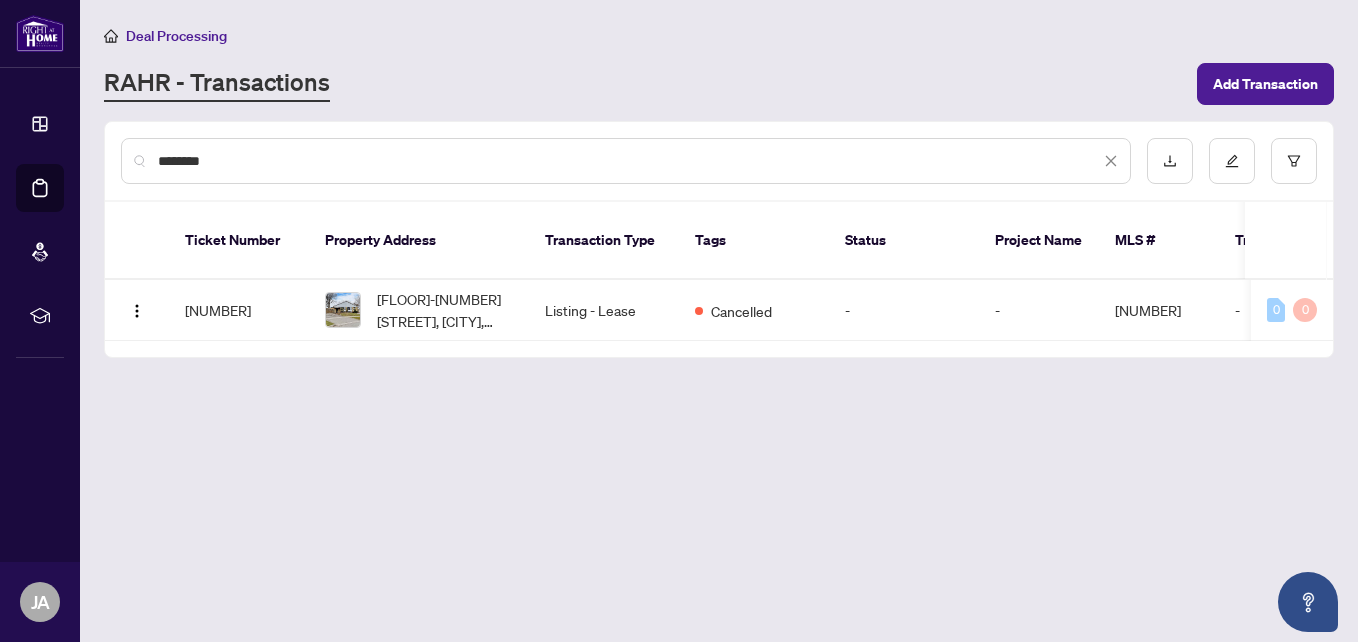 scroll, scrollTop: 0, scrollLeft: 0, axis: both 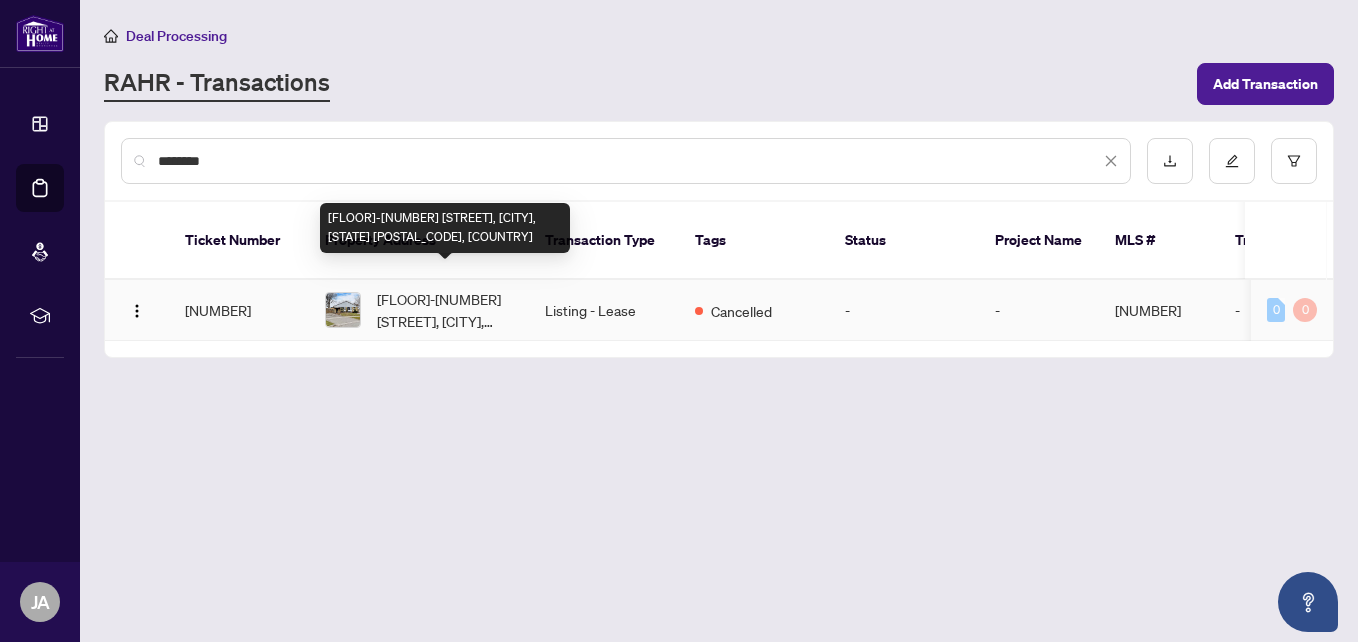 click on "Main Fl-406 Dovedale Dr, Whitby, Ontario L1N 2A1, Canada" at bounding box center [445, 310] 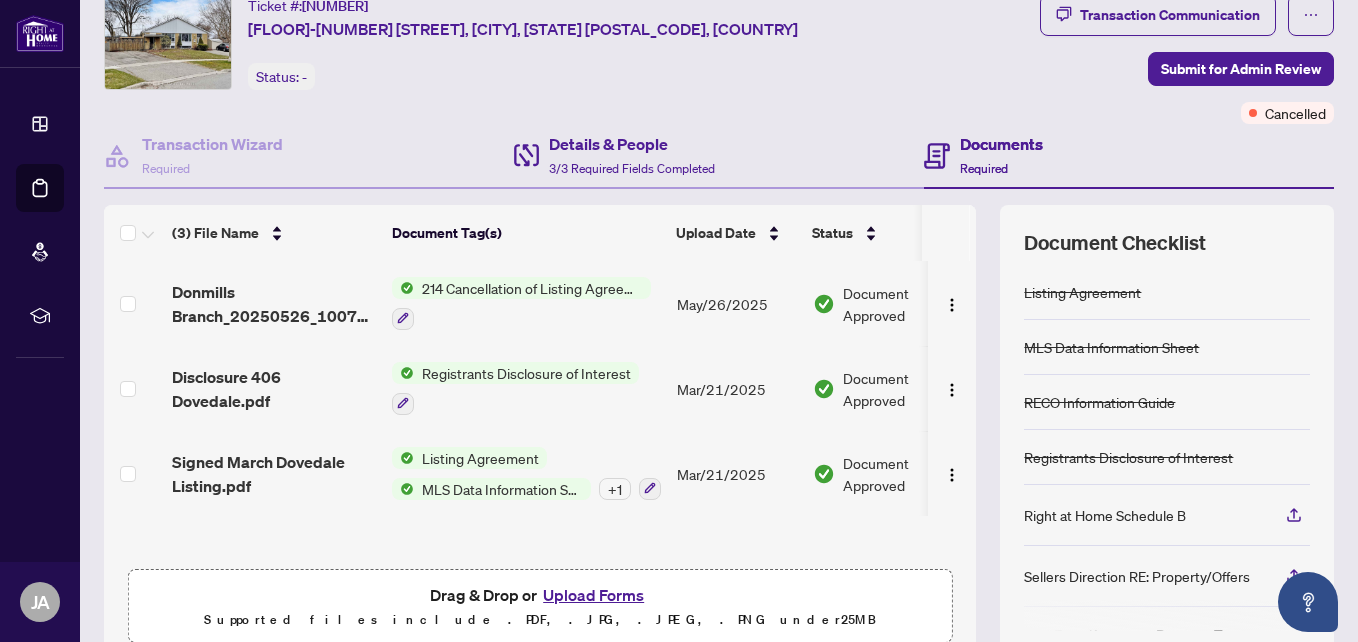 scroll, scrollTop: 100, scrollLeft: 0, axis: vertical 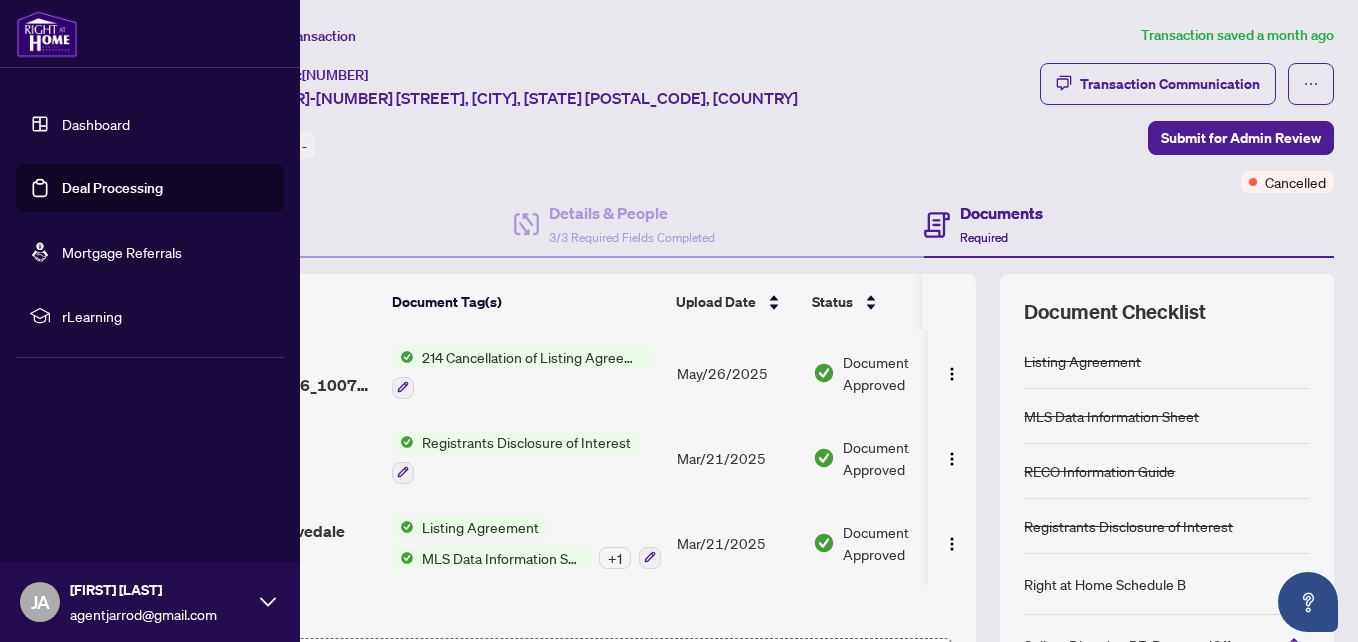 click on "Deal Processing" at bounding box center [112, 188] 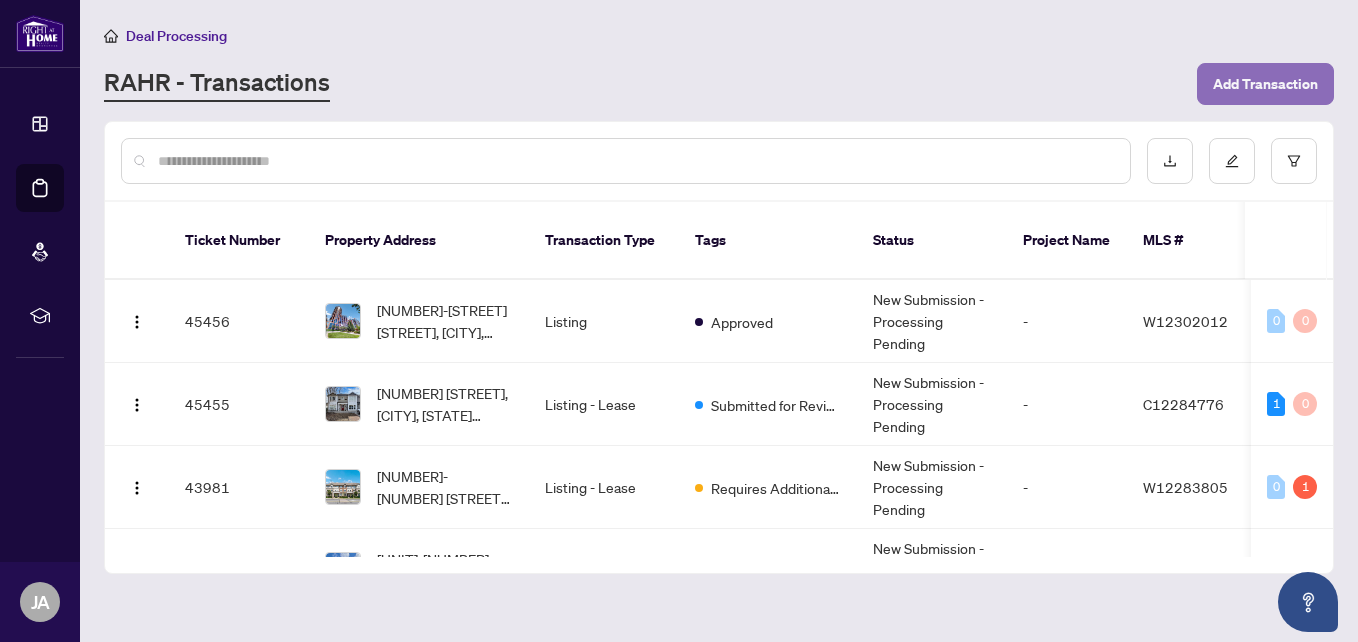click on "Add Transaction" at bounding box center [1265, 84] 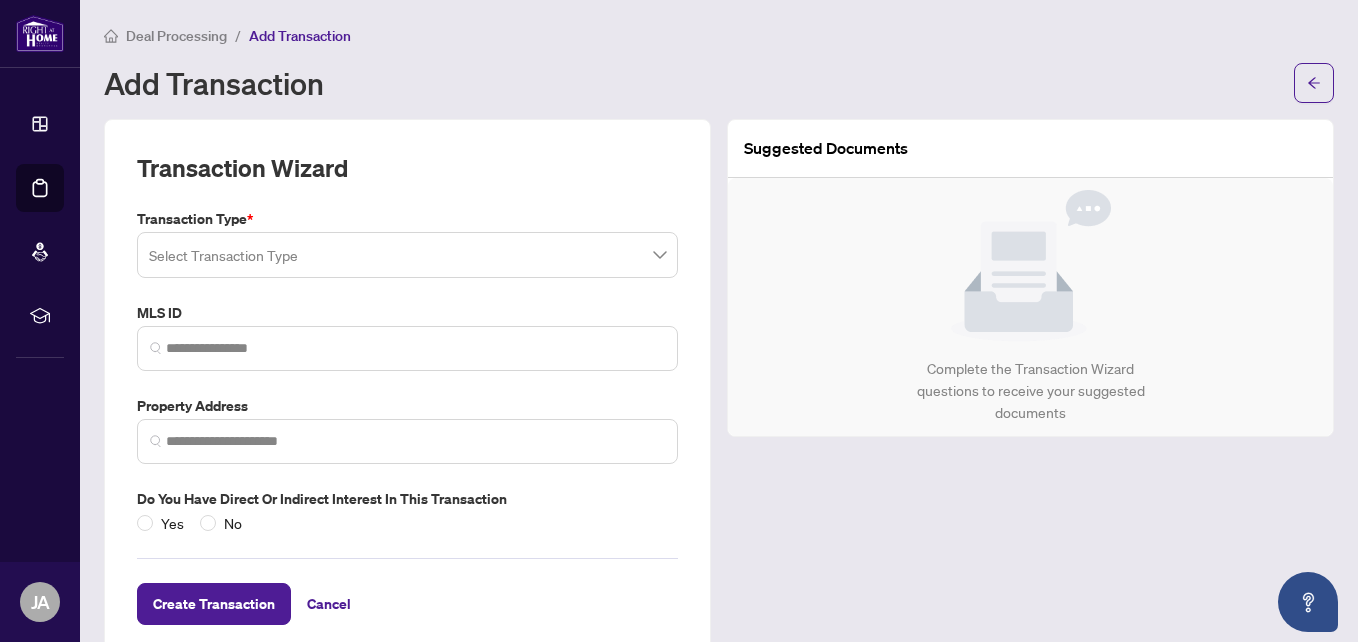 click at bounding box center [407, 255] 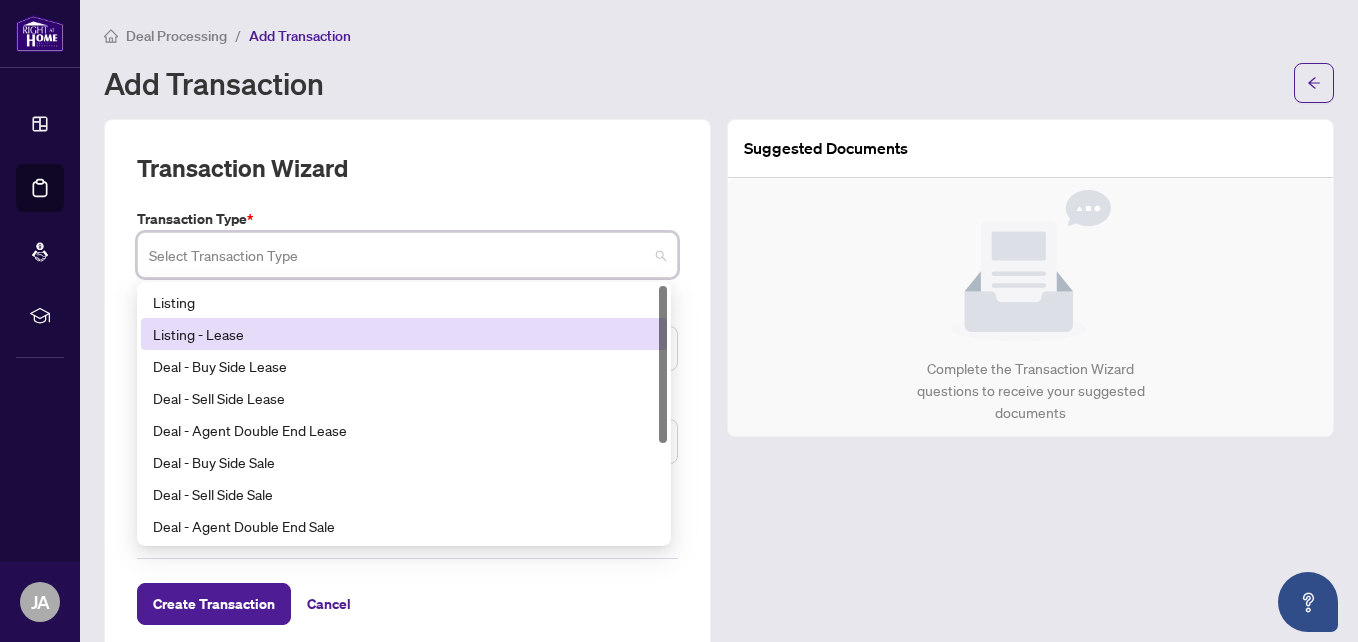 click on "Listing - Lease" at bounding box center (404, 334) 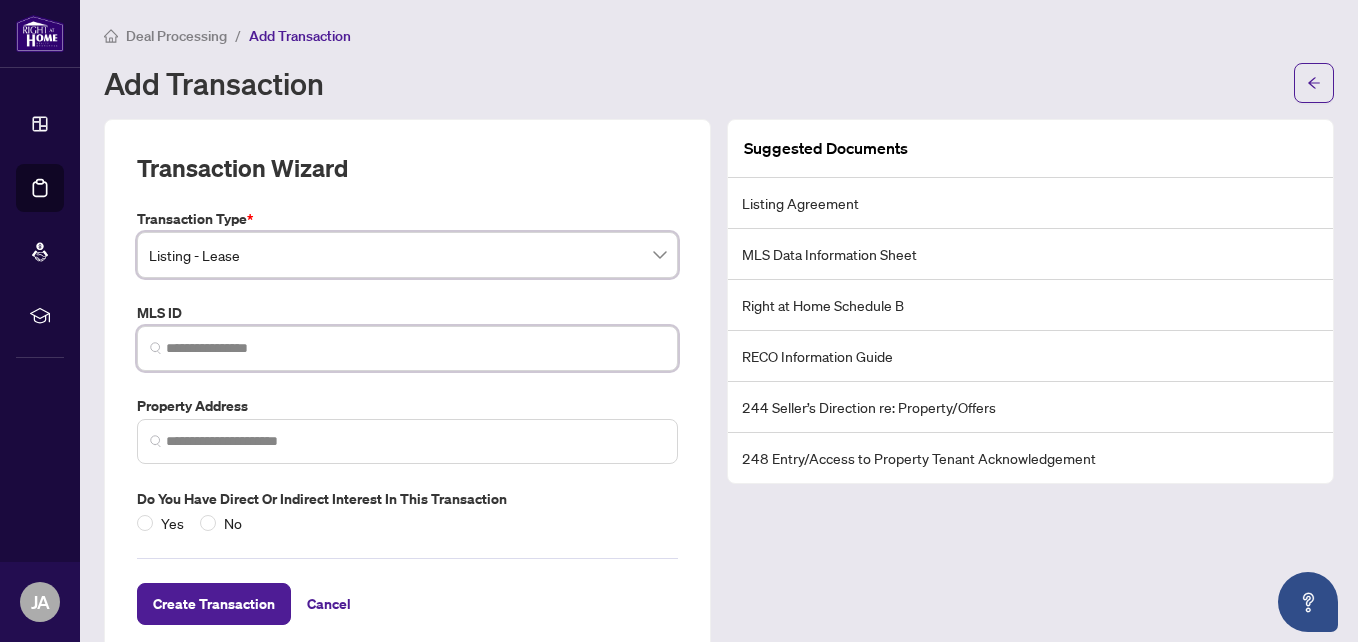 click at bounding box center [415, 348] 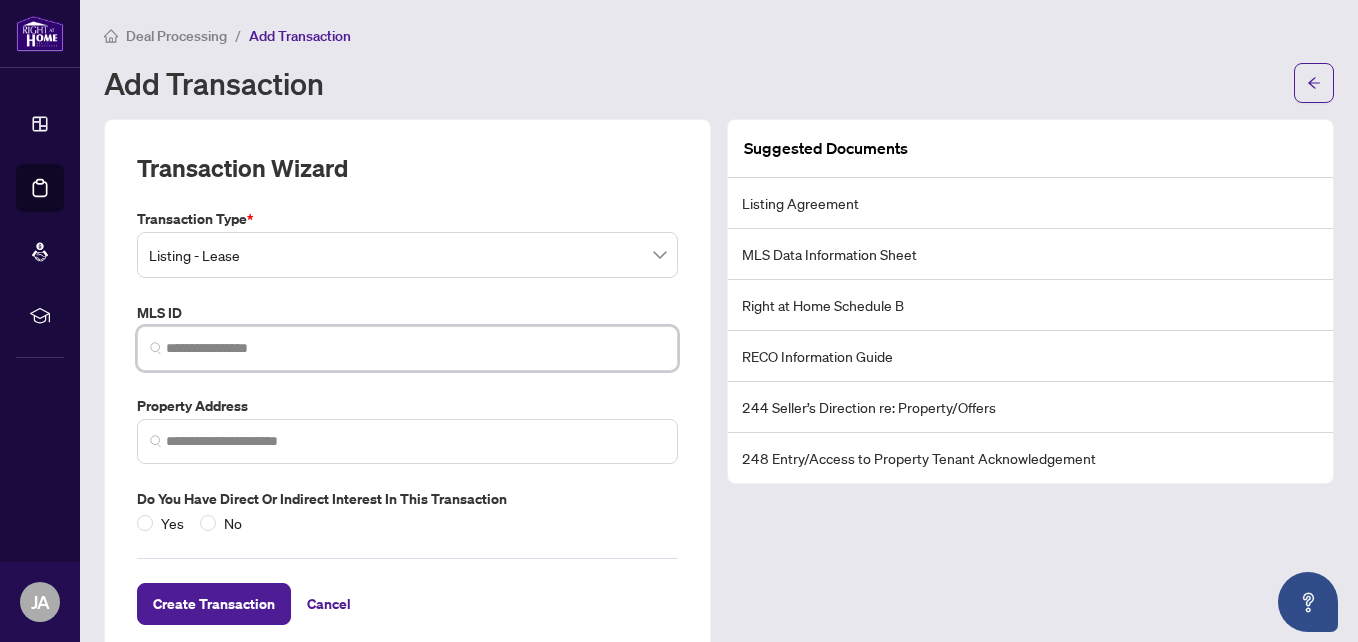 paste on "*********" 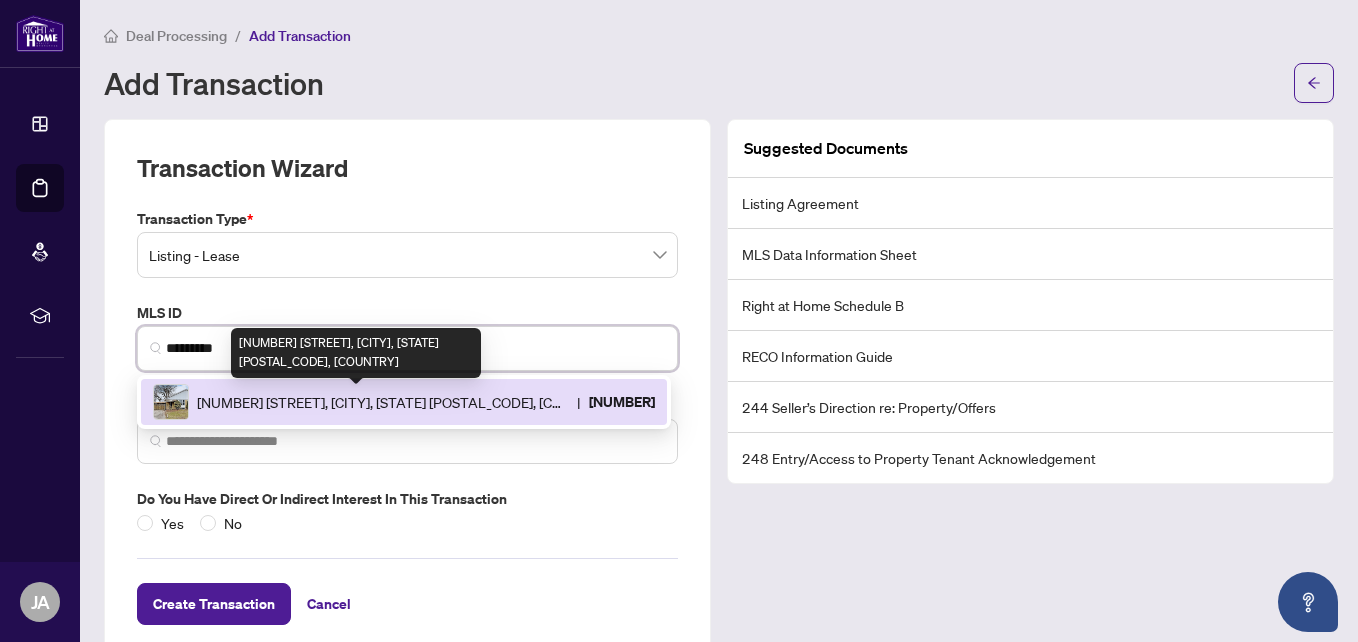 click on "406 Dovedale Dr, Whitby, Ontario L1N 2A1, Canada" at bounding box center (383, 402) 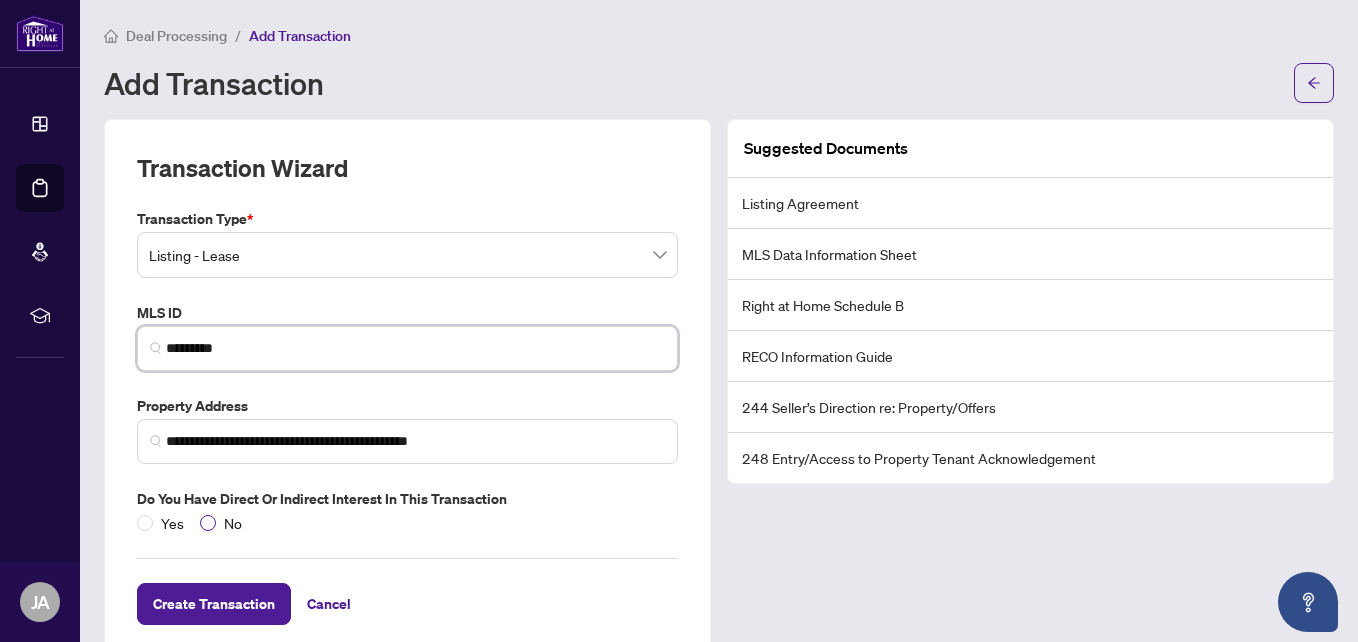 scroll, scrollTop: 39, scrollLeft: 0, axis: vertical 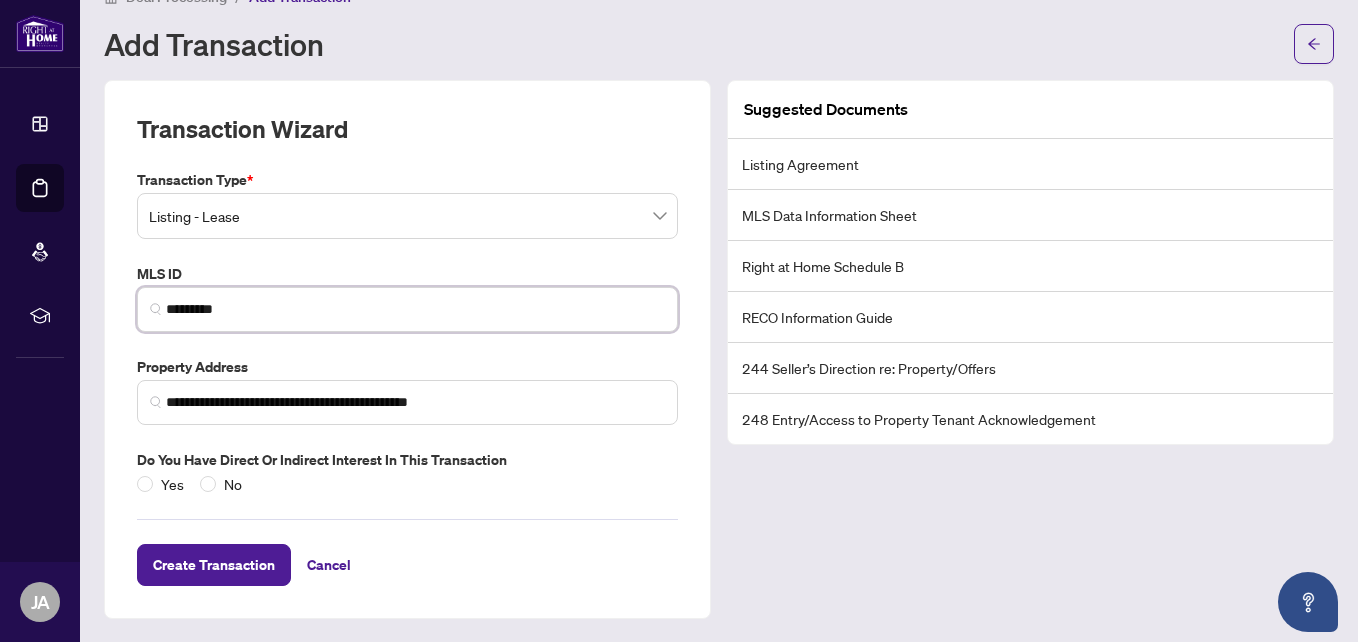 type on "*********" 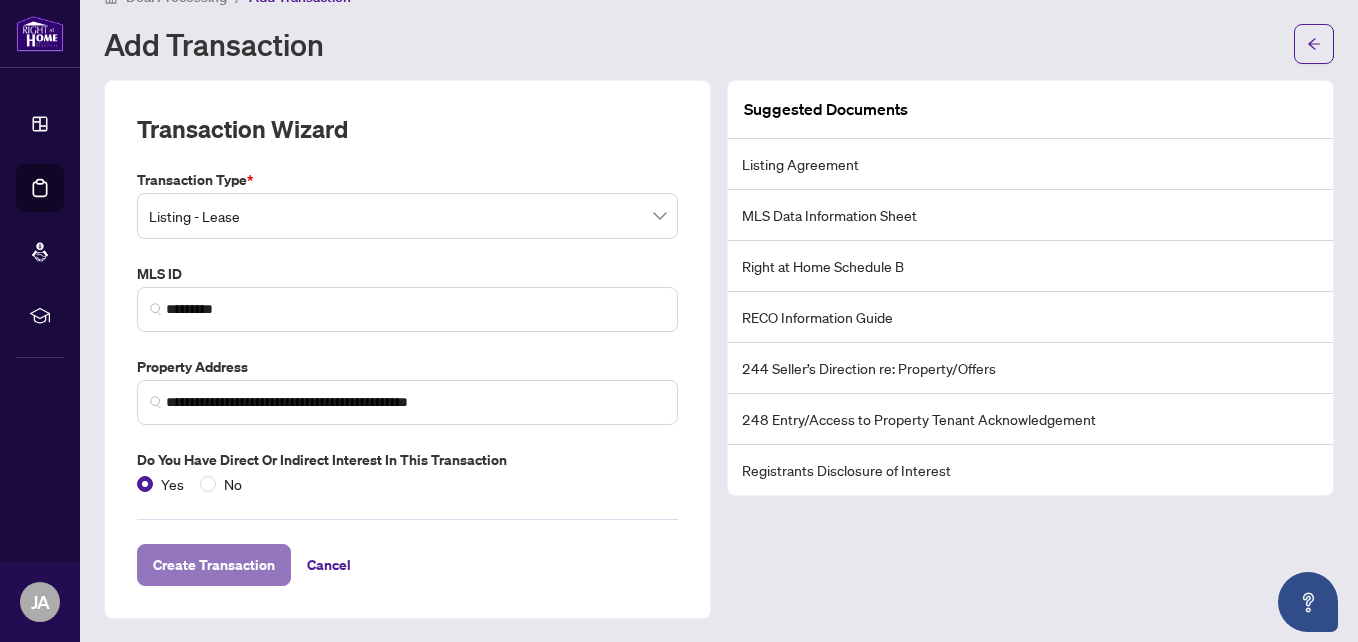 click on "Create Transaction" at bounding box center [214, 565] 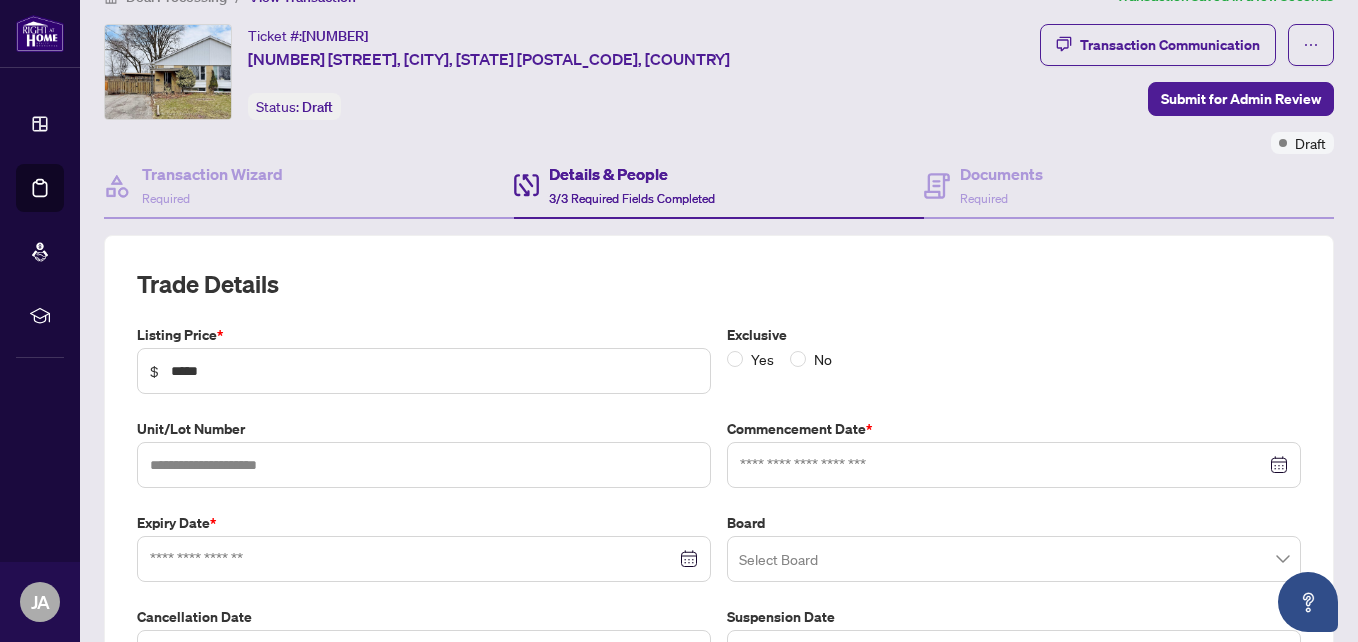 type on "**********" 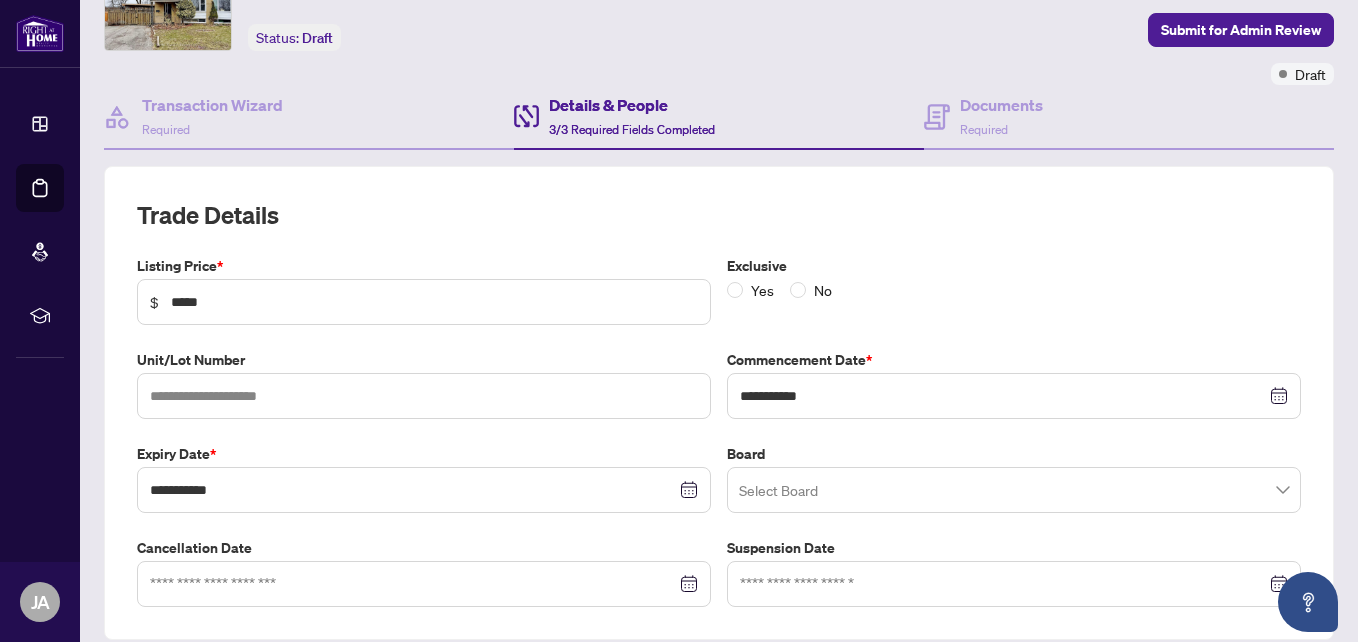 scroll, scrollTop: 139, scrollLeft: 0, axis: vertical 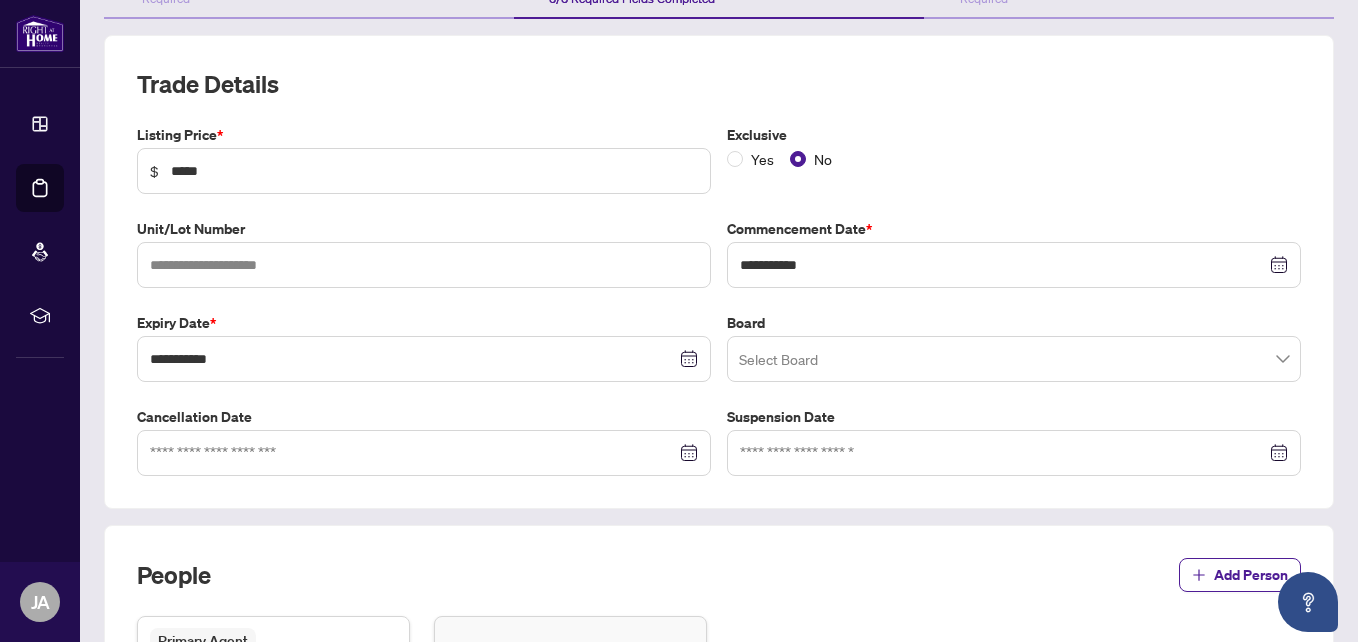 click at bounding box center [1014, 359] 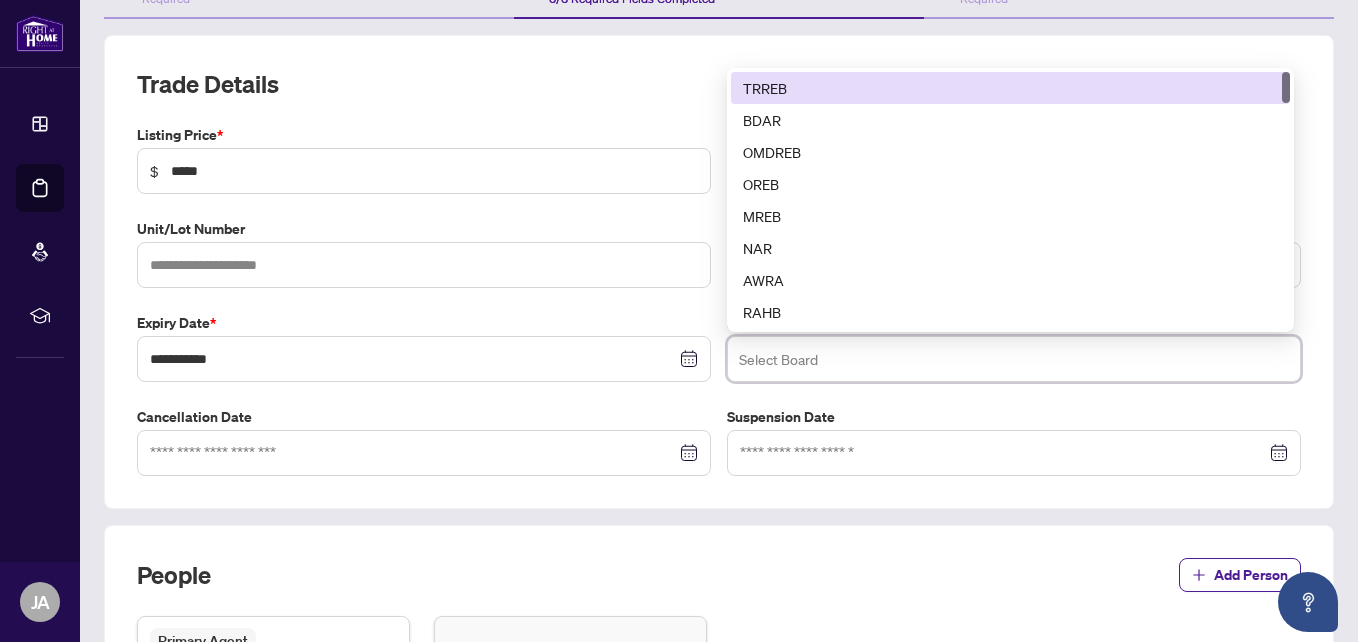 click on "TRREB" at bounding box center [1010, 88] 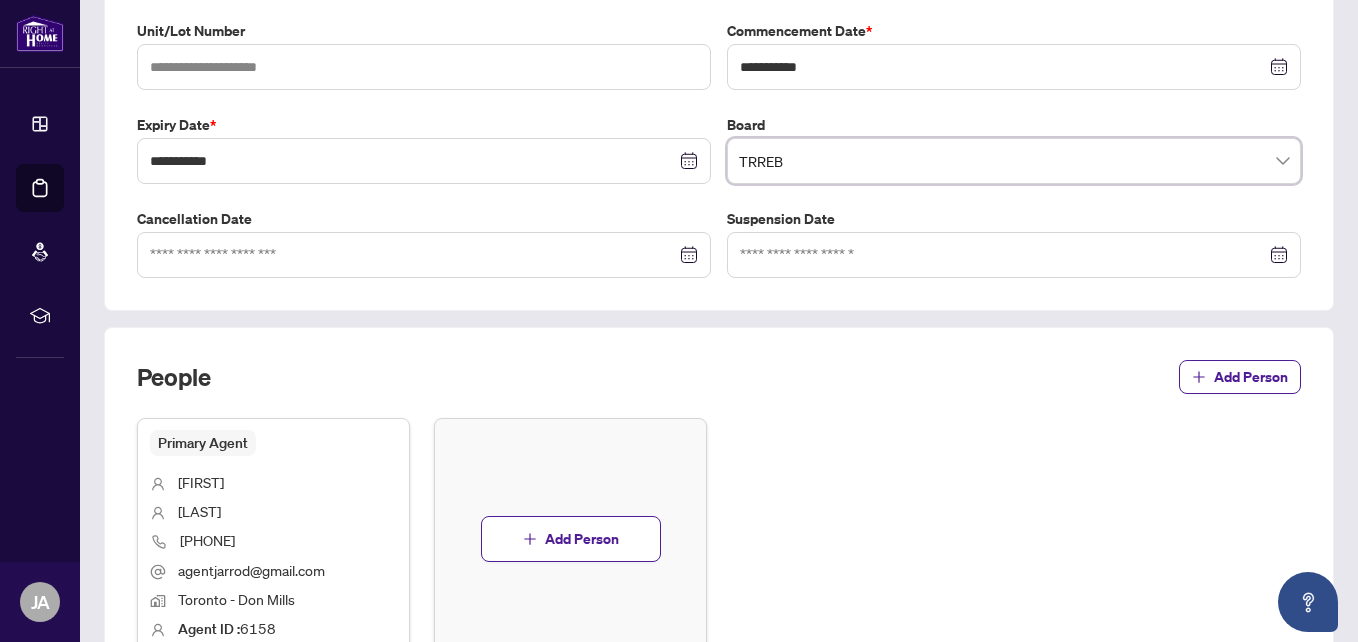 scroll, scrollTop: 439, scrollLeft: 0, axis: vertical 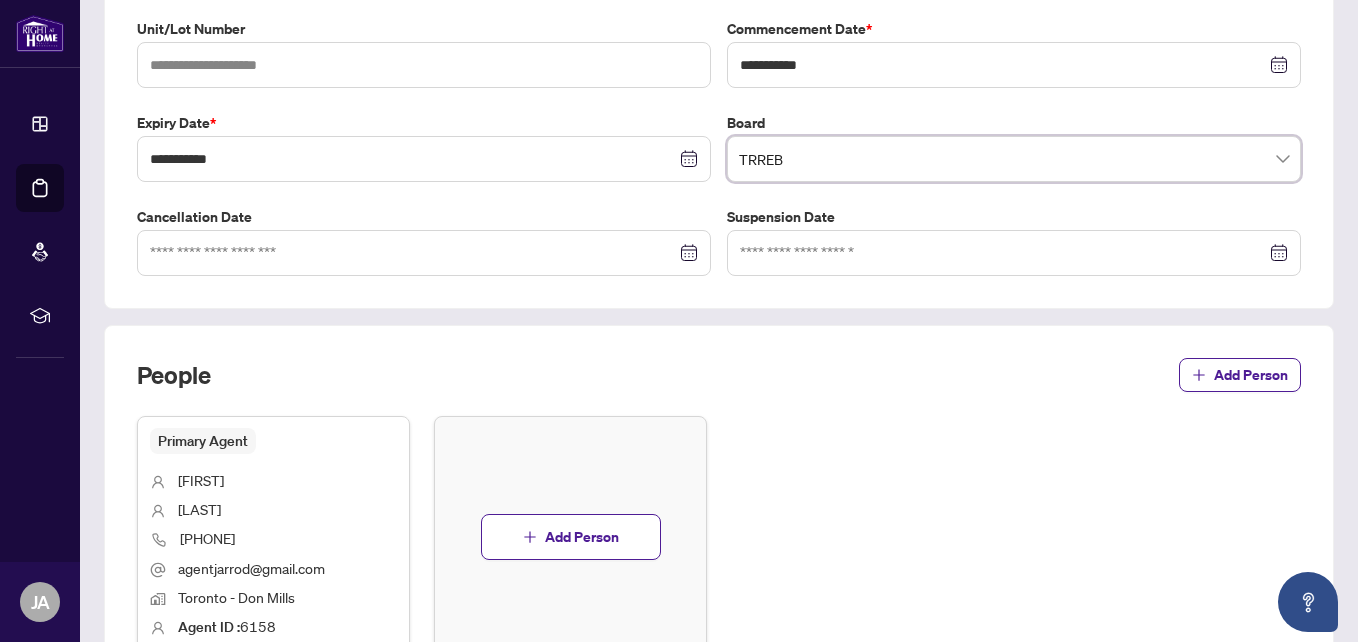 click at bounding box center [424, 253] 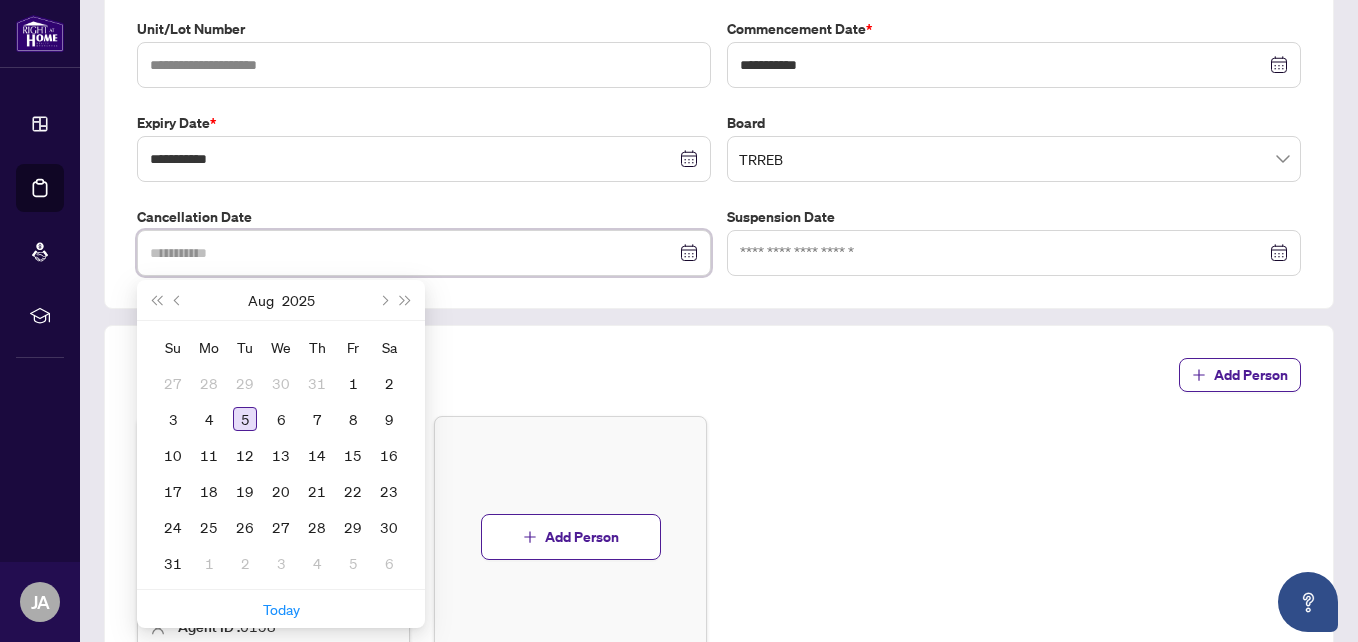 type on "**********" 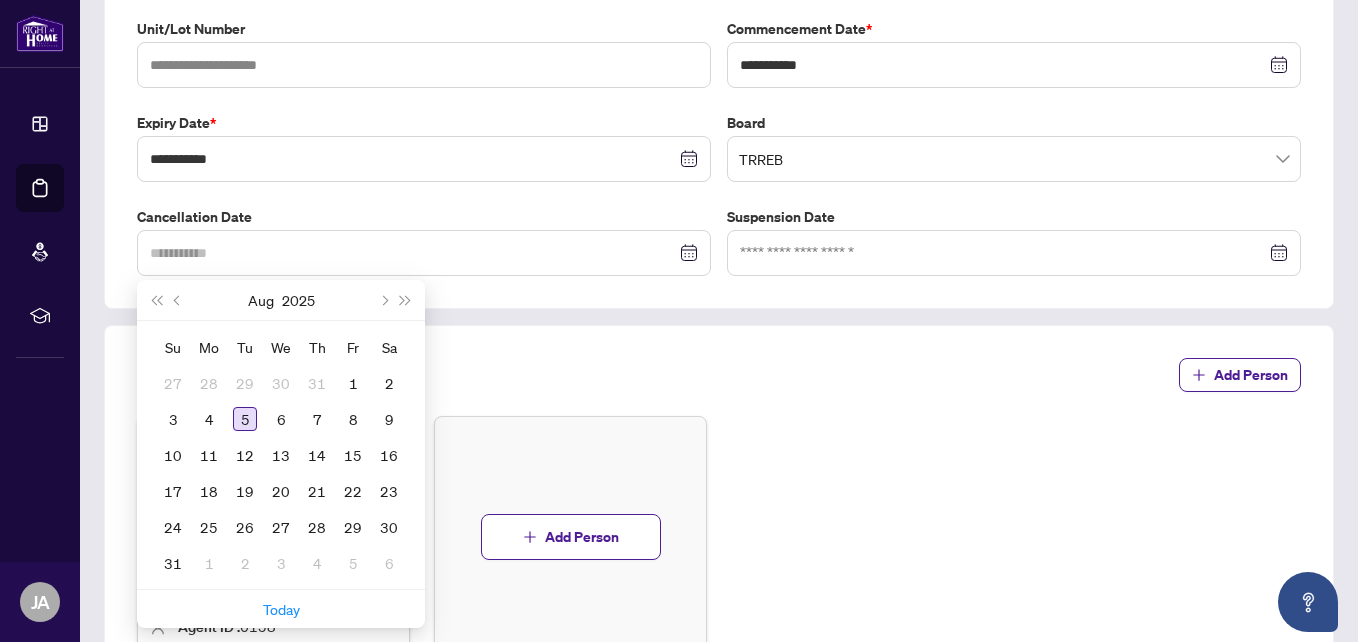 click on "5" at bounding box center [245, 419] 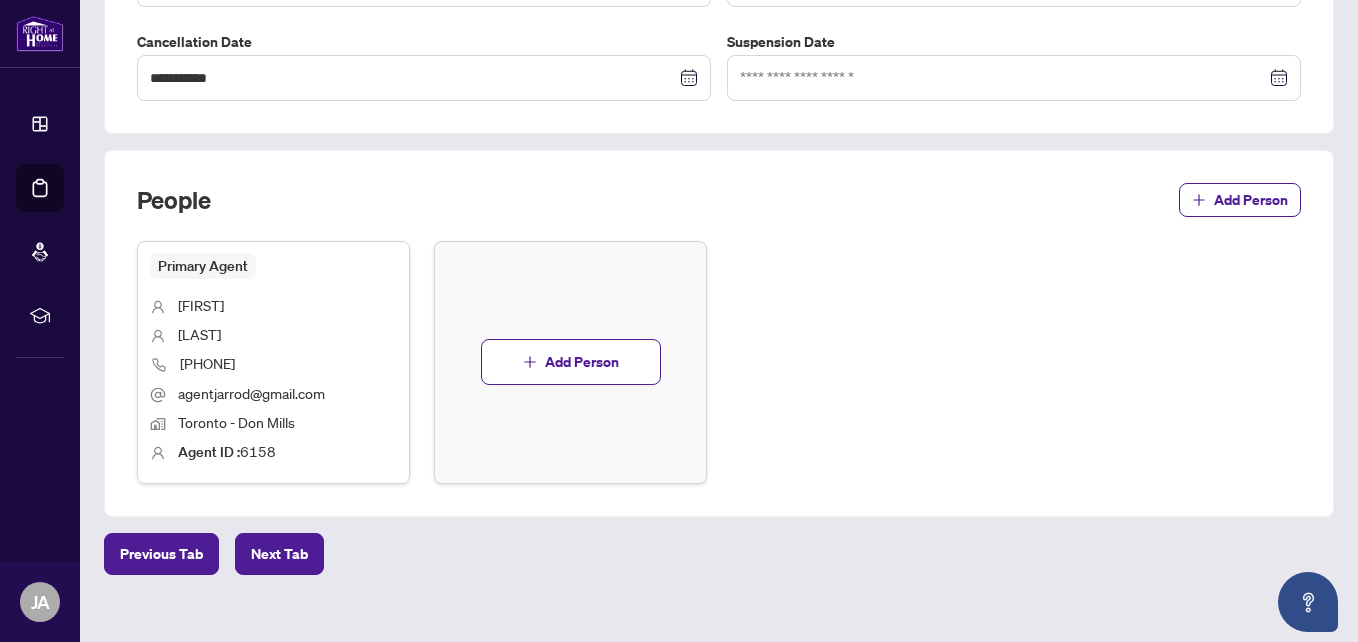 scroll, scrollTop: 639, scrollLeft: 0, axis: vertical 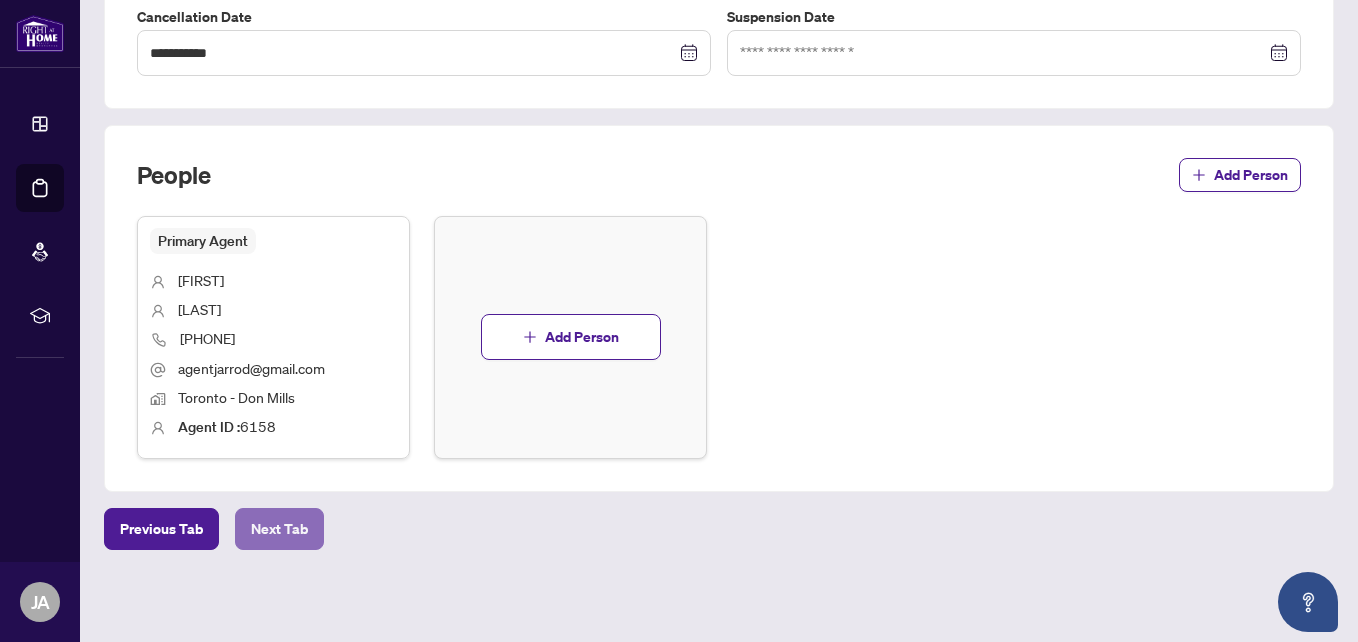 click on "Next Tab" at bounding box center [279, 529] 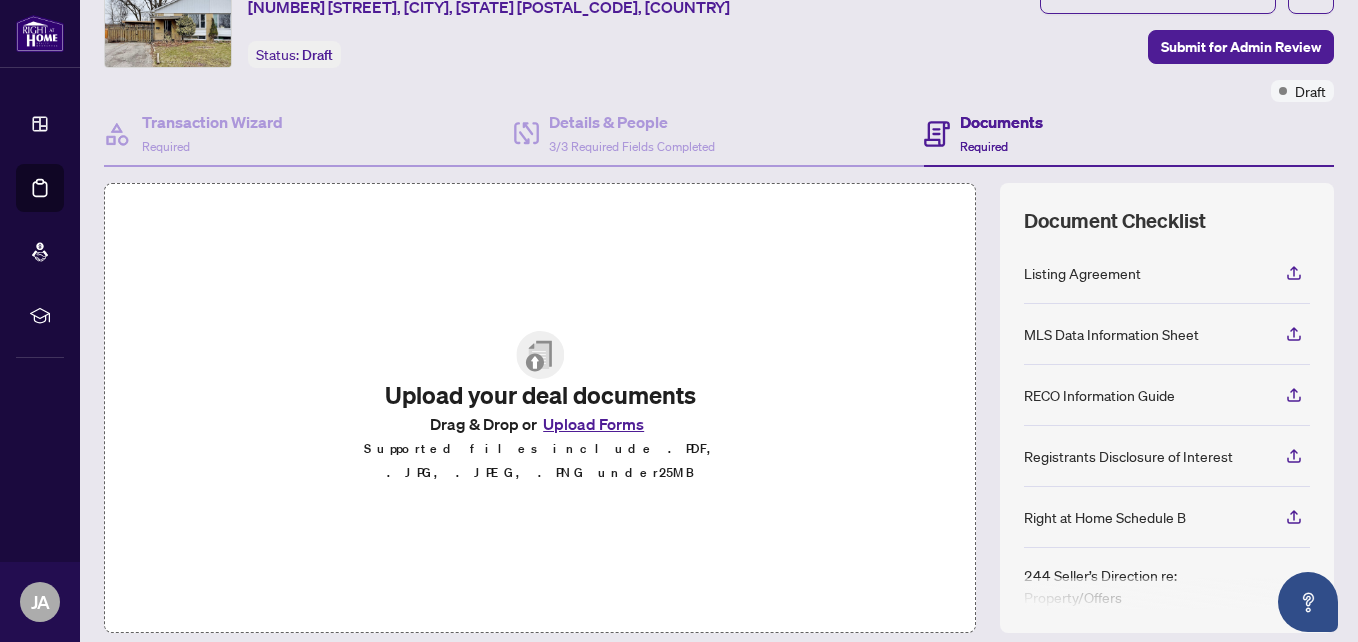 scroll, scrollTop: 0, scrollLeft: 0, axis: both 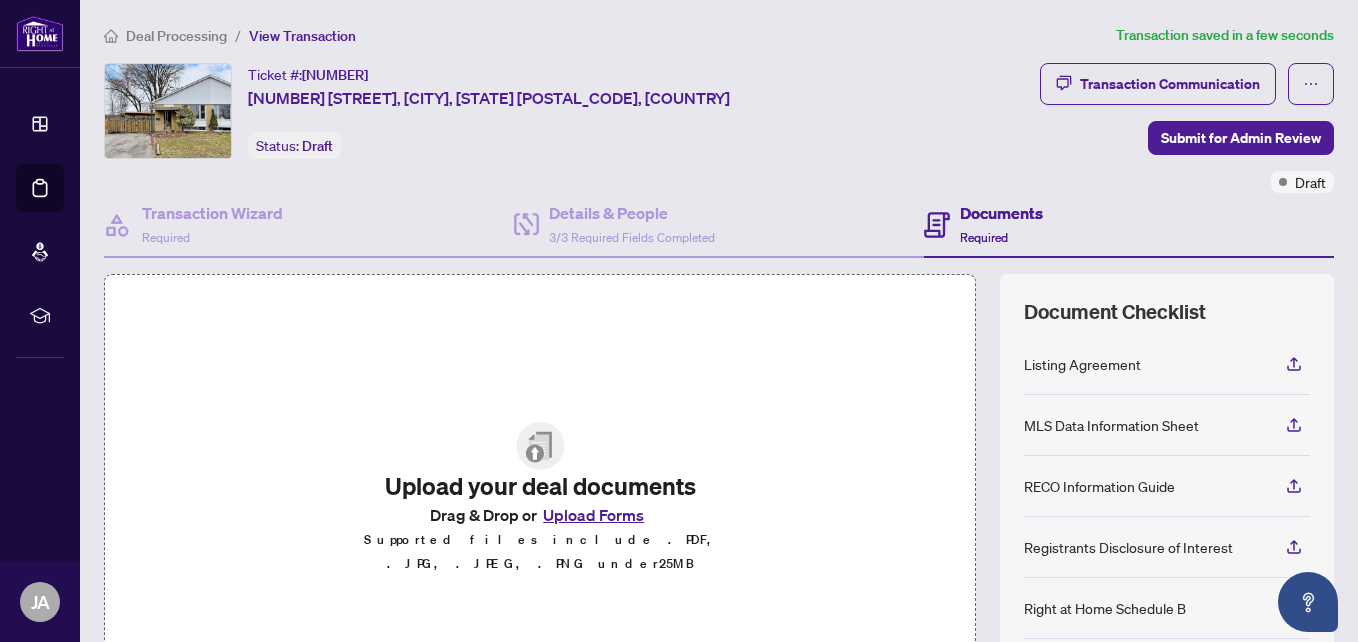 click on "Upload Forms" at bounding box center [593, 515] 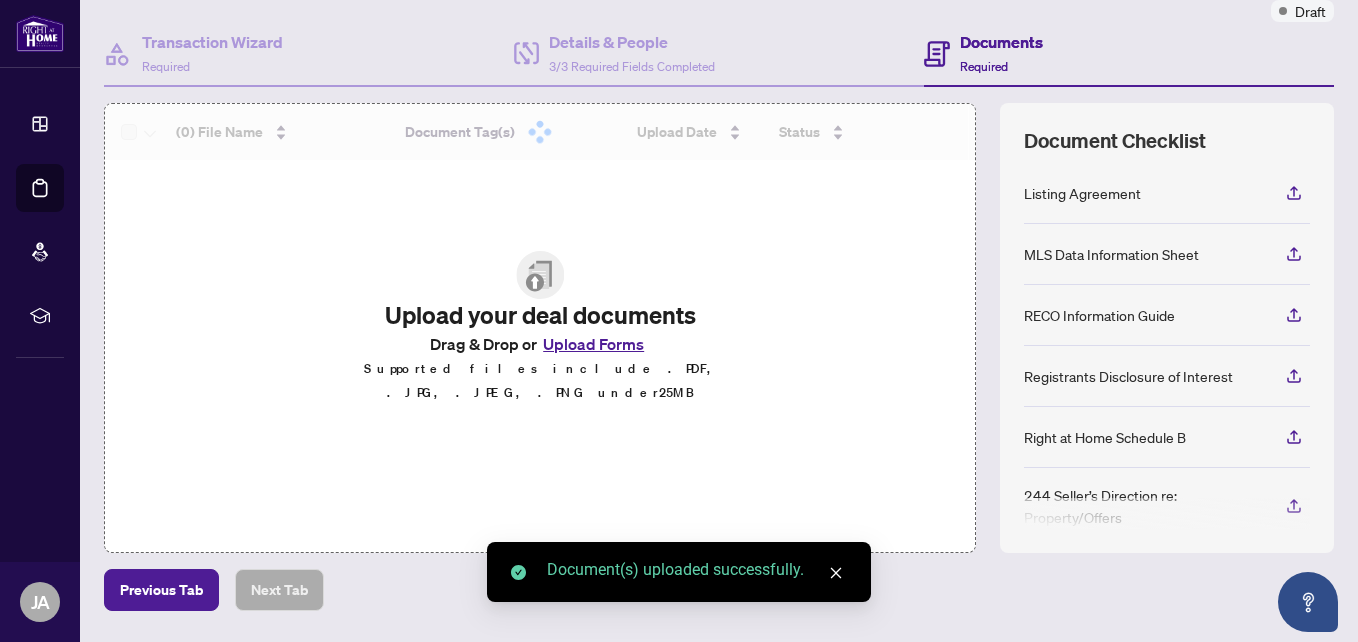 scroll, scrollTop: 200, scrollLeft: 0, axis: vertical 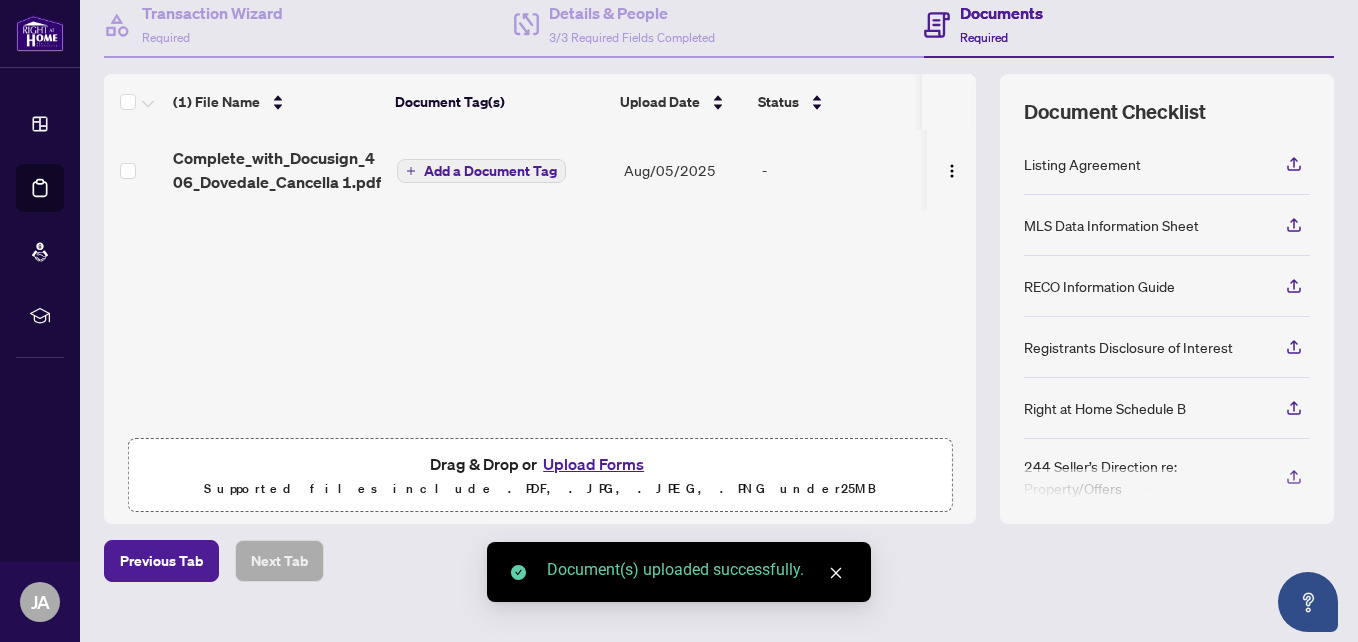 click on "Upload Forms" at bounding box center (593, 464) 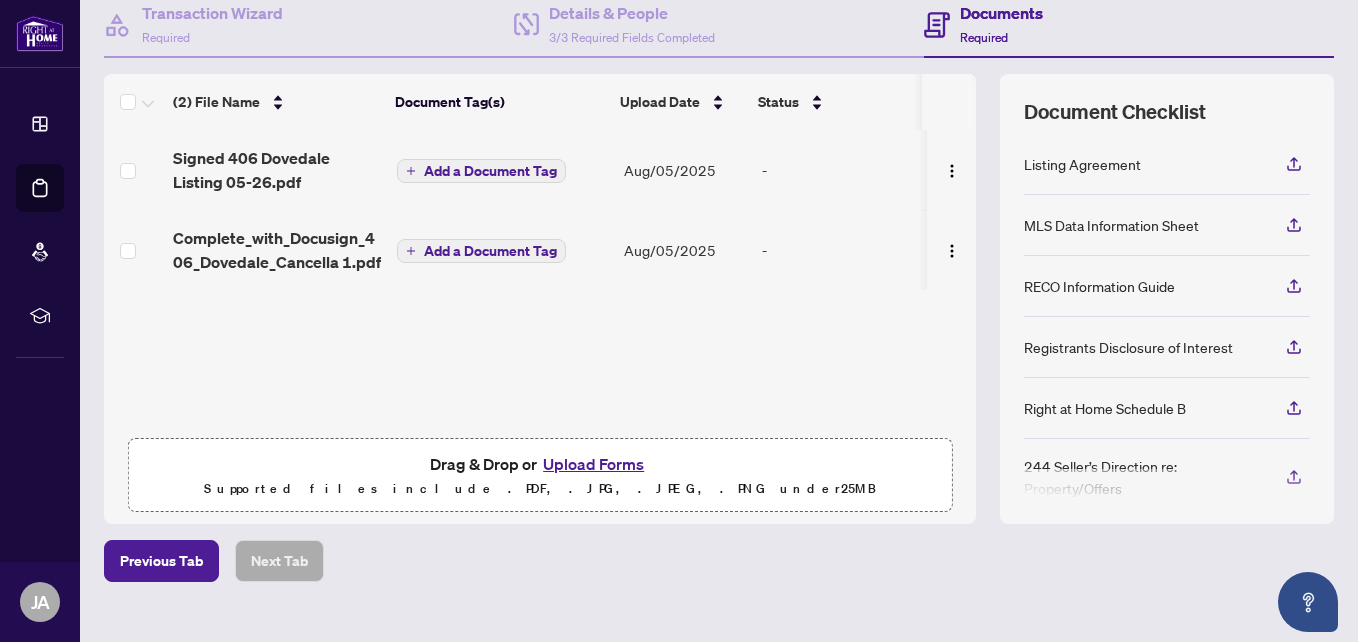 click on "Upload Forms" at bounding box center [593, 464] 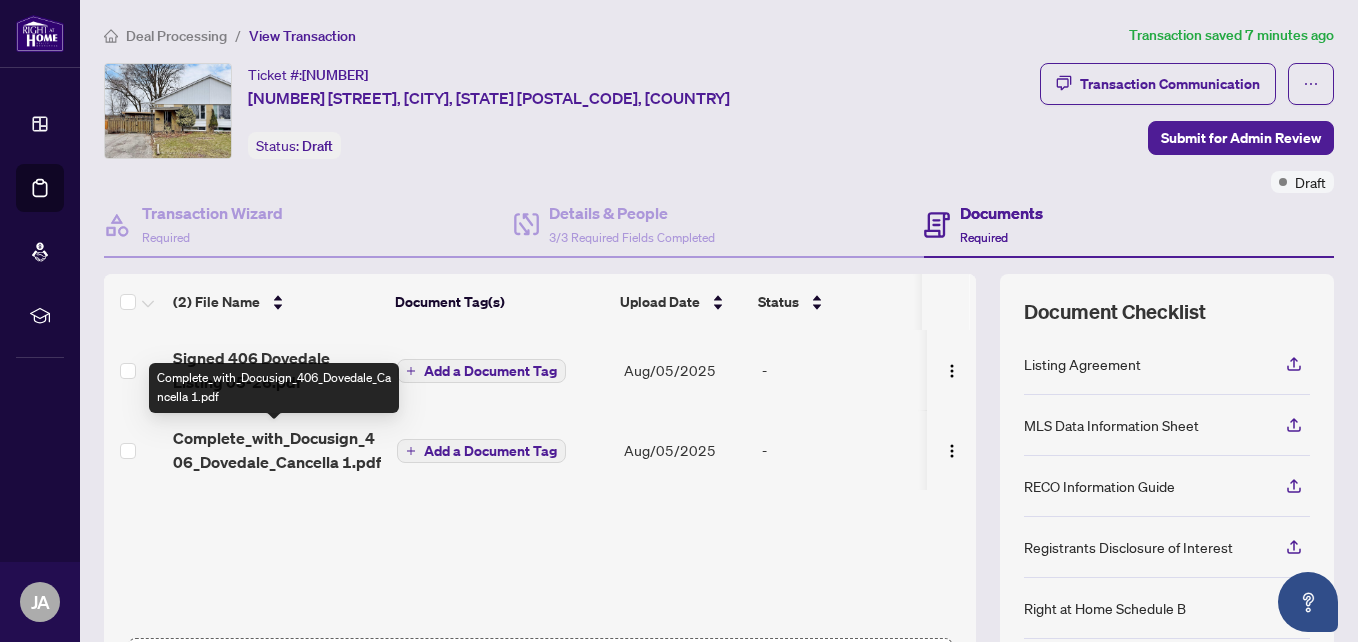 scroll, scrollTop: 1, scrollLeft: 0, axis: vertical 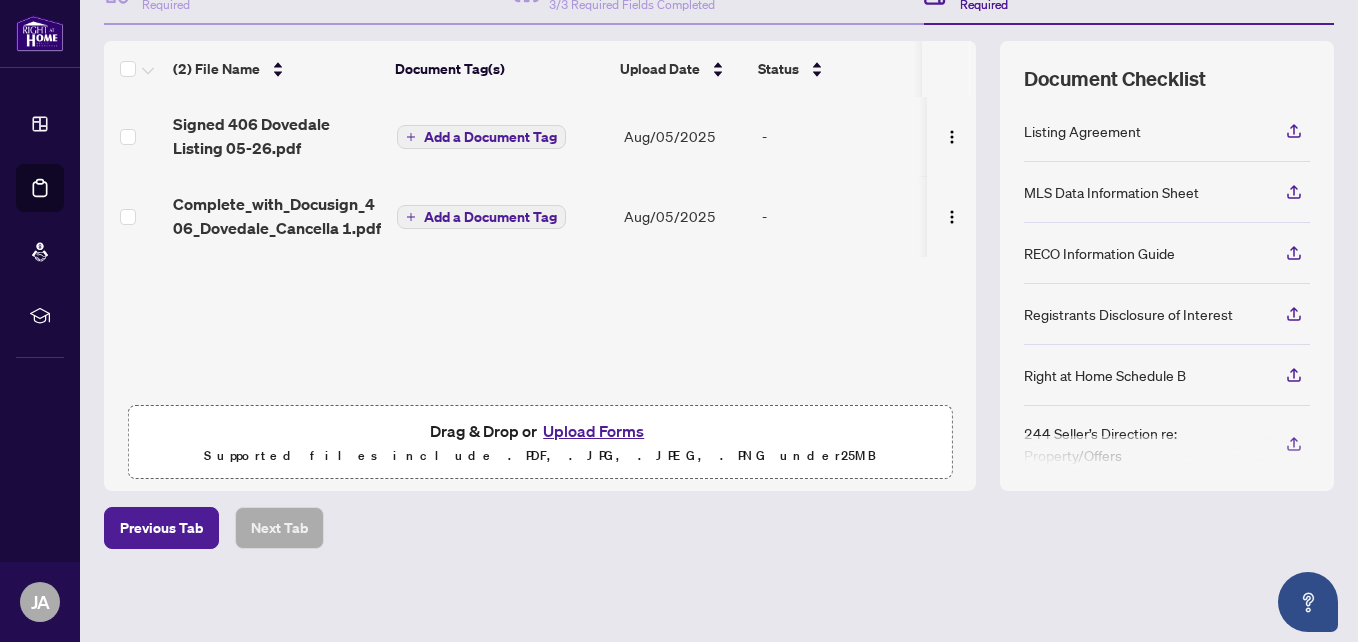 click on "Upload Forms" at bounding box center [593, 431] 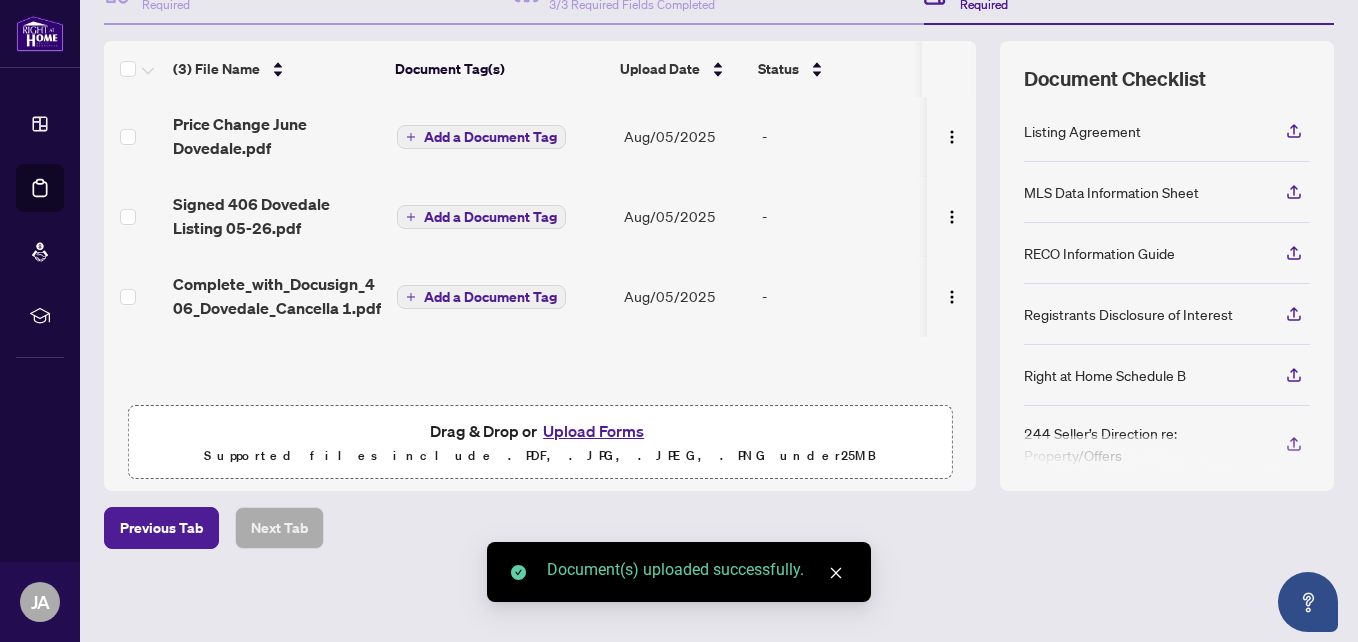scroll, scrollTop: 0, scrollLeft: 0, axis: both 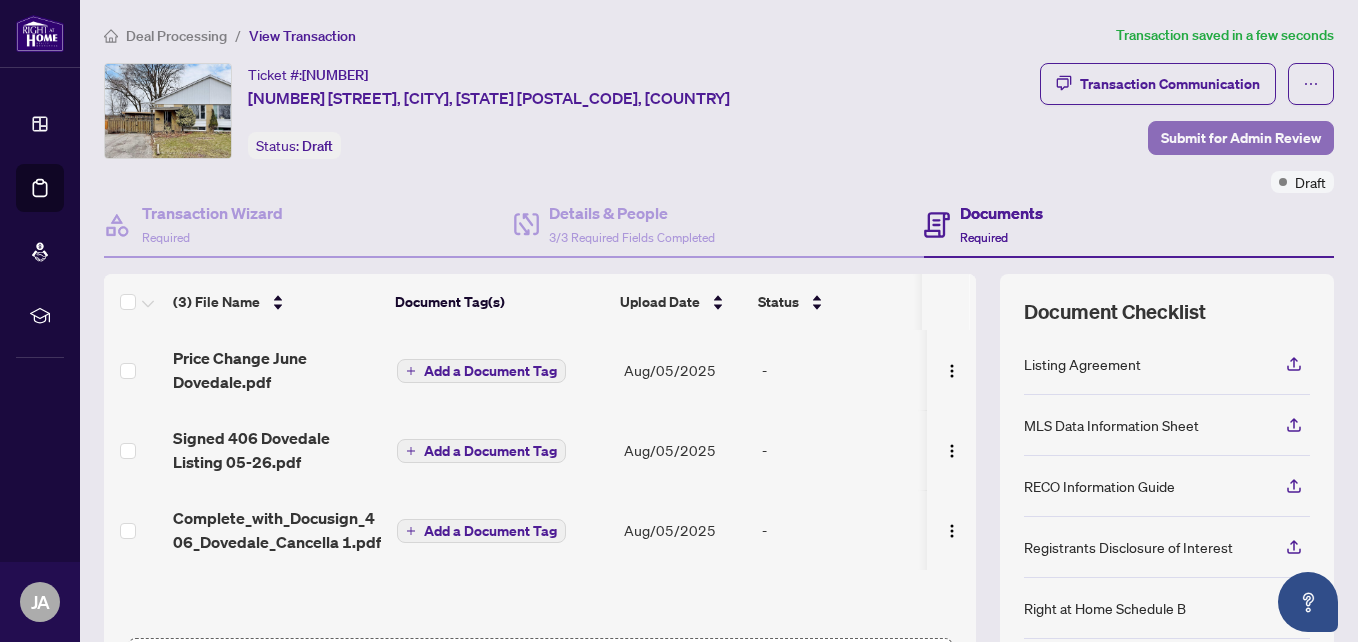 click on "Submit for Admin Review" at bounding box center [1241, 138] 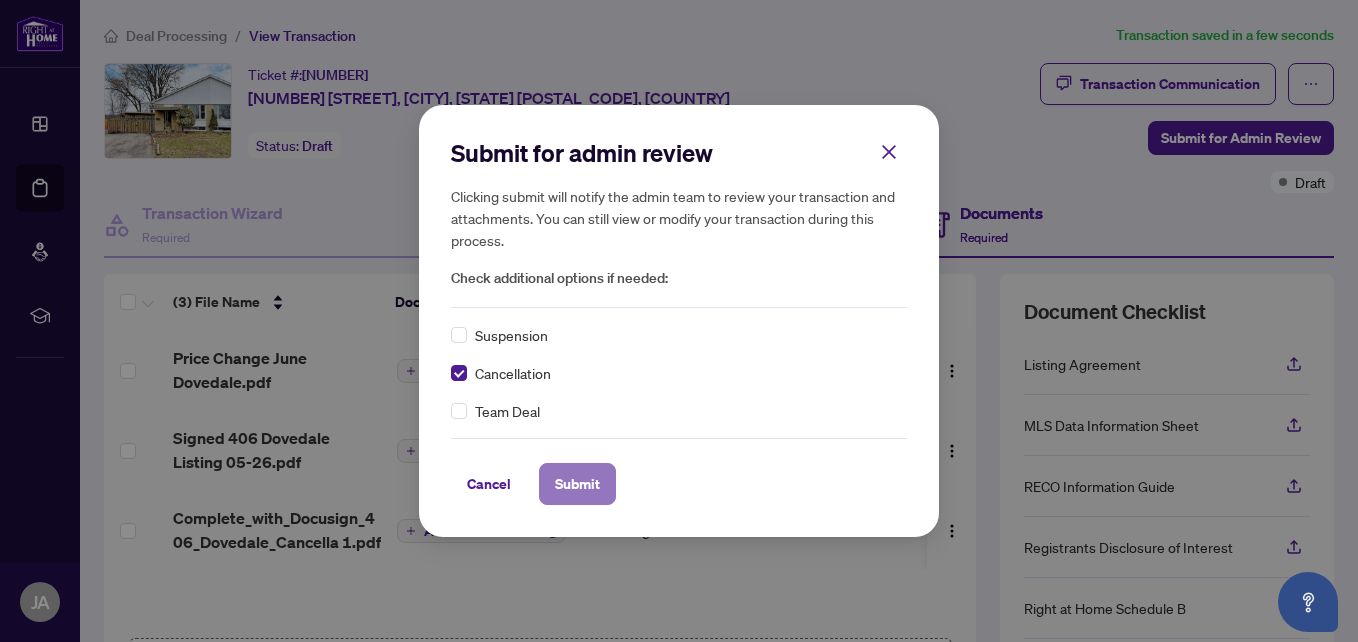 click on "Submit" at bounding box center (577, 484) 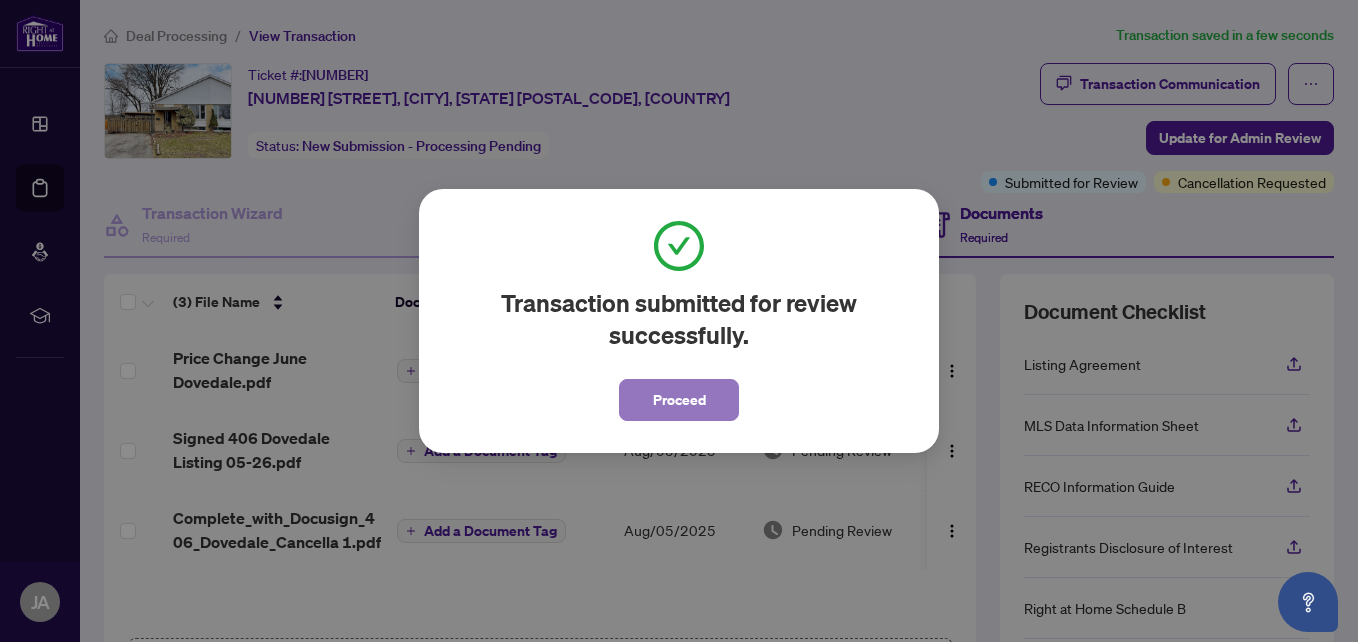 click on "Proceed" at bounding box center (679, 400) 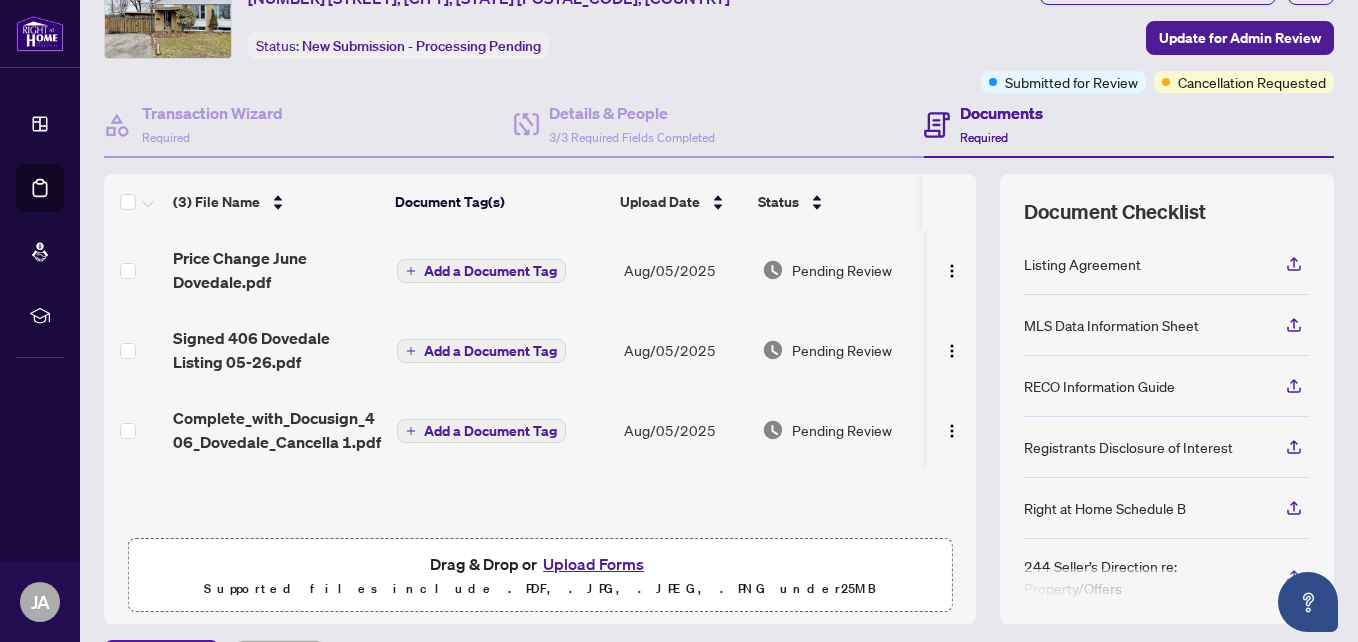 scroll, scrollTop: 200, scrollLeft: 0, axis: vertical 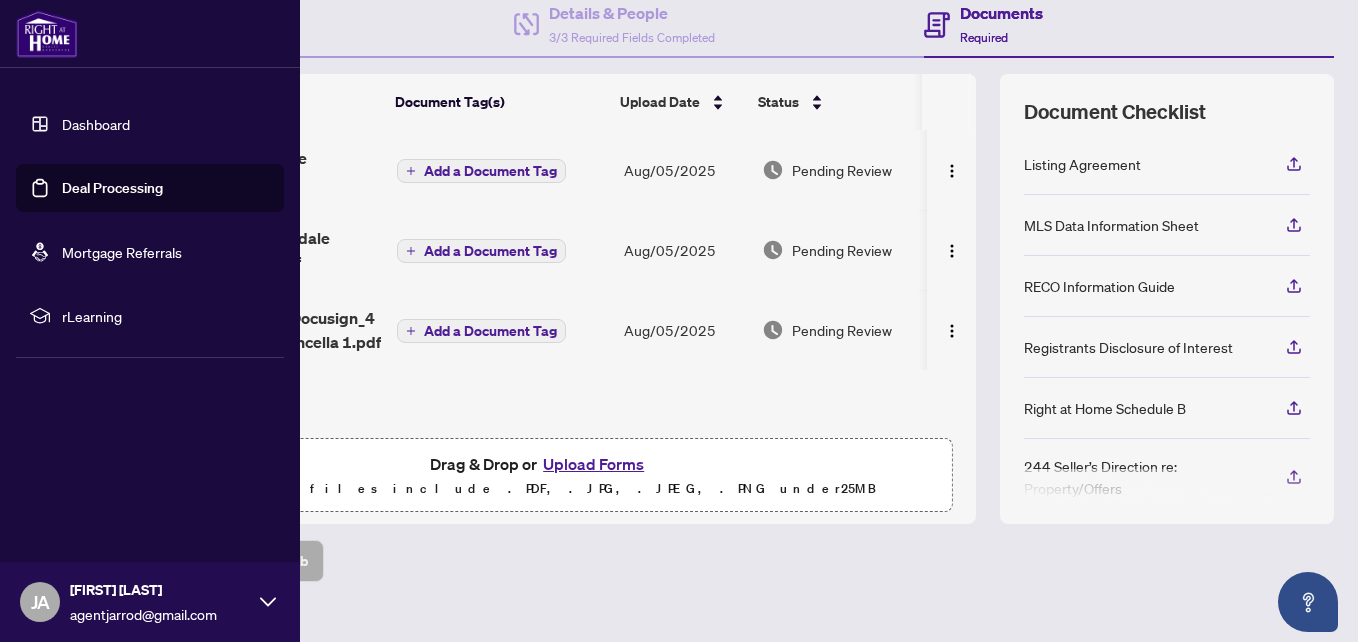 drag, startPoint x: 56, startPoint y: 184, endPoint x: 97, endPoint y: 163, distance: 46.06517 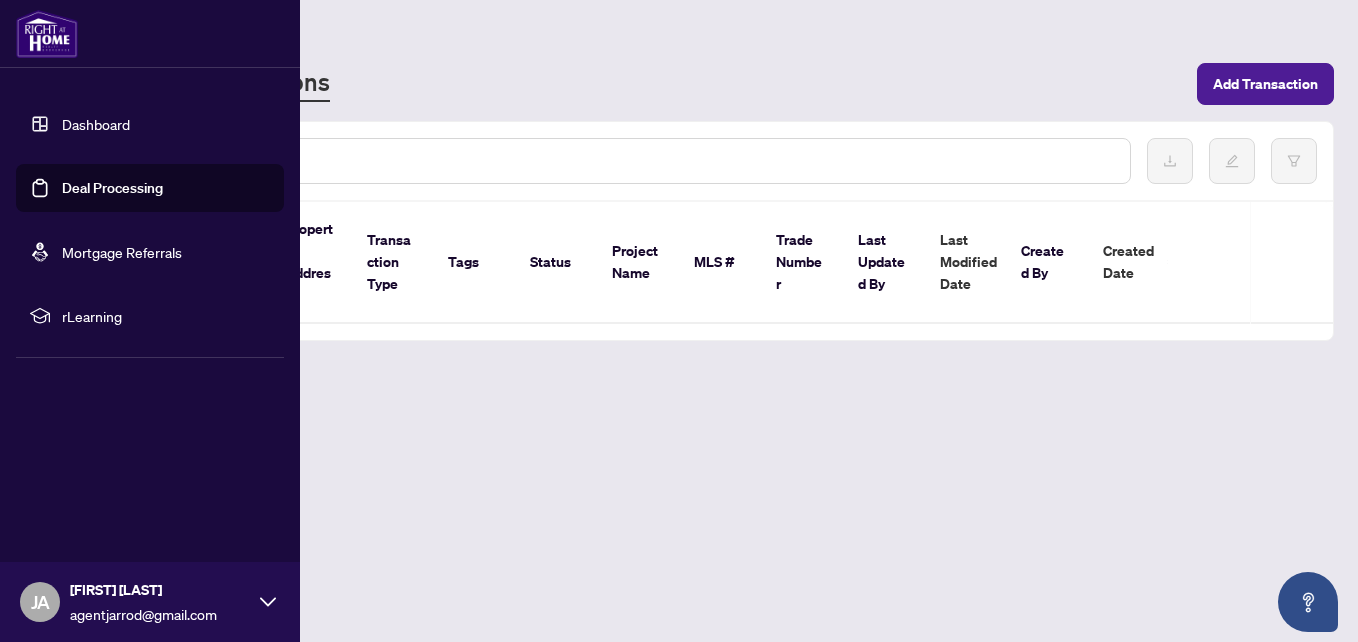 scroll, scrollTop: 0, scrollLeft: 0, axis: both 